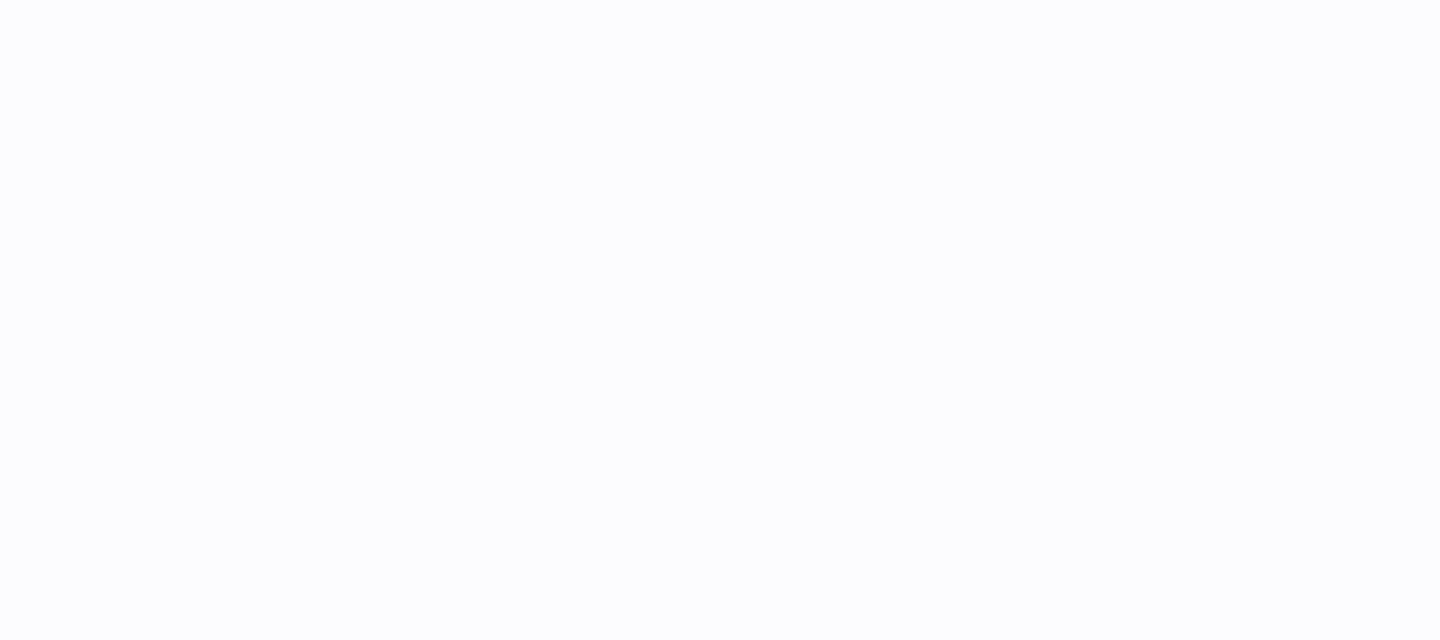 scroll, scrollTop: 0, scrollLeft: 0, axis: both 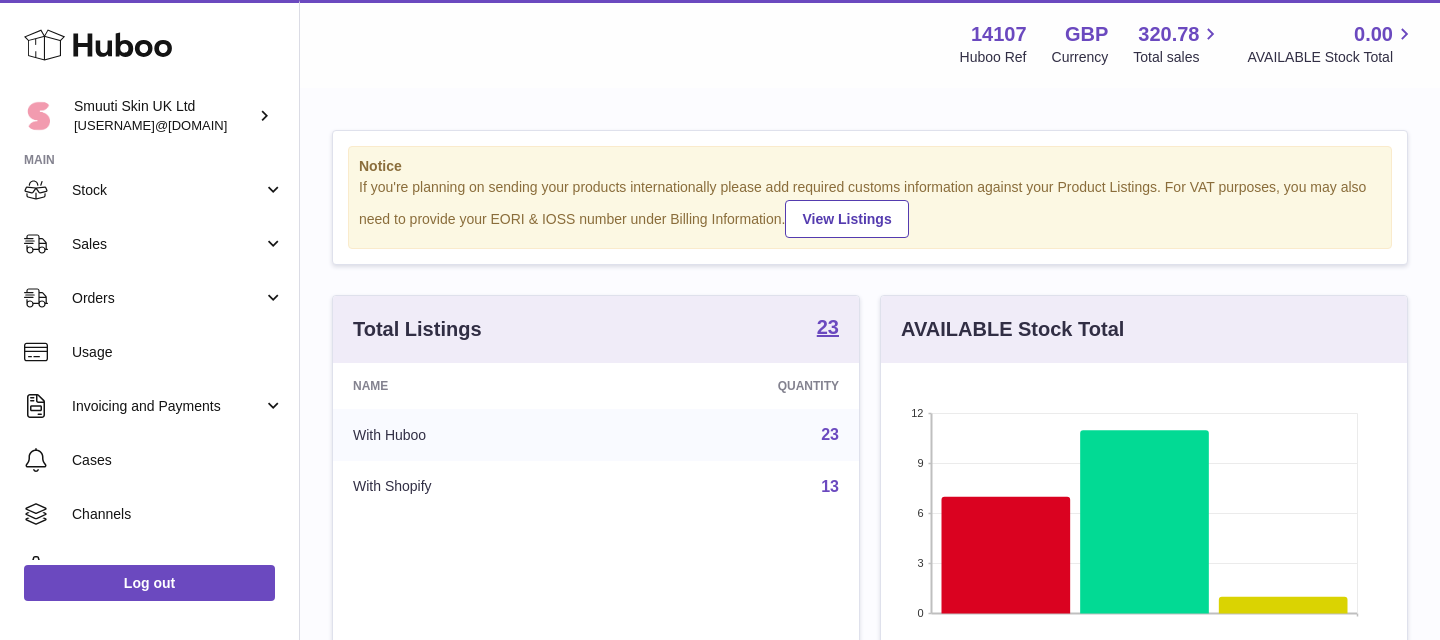 click on "Main" at bounding box center (149, 166) 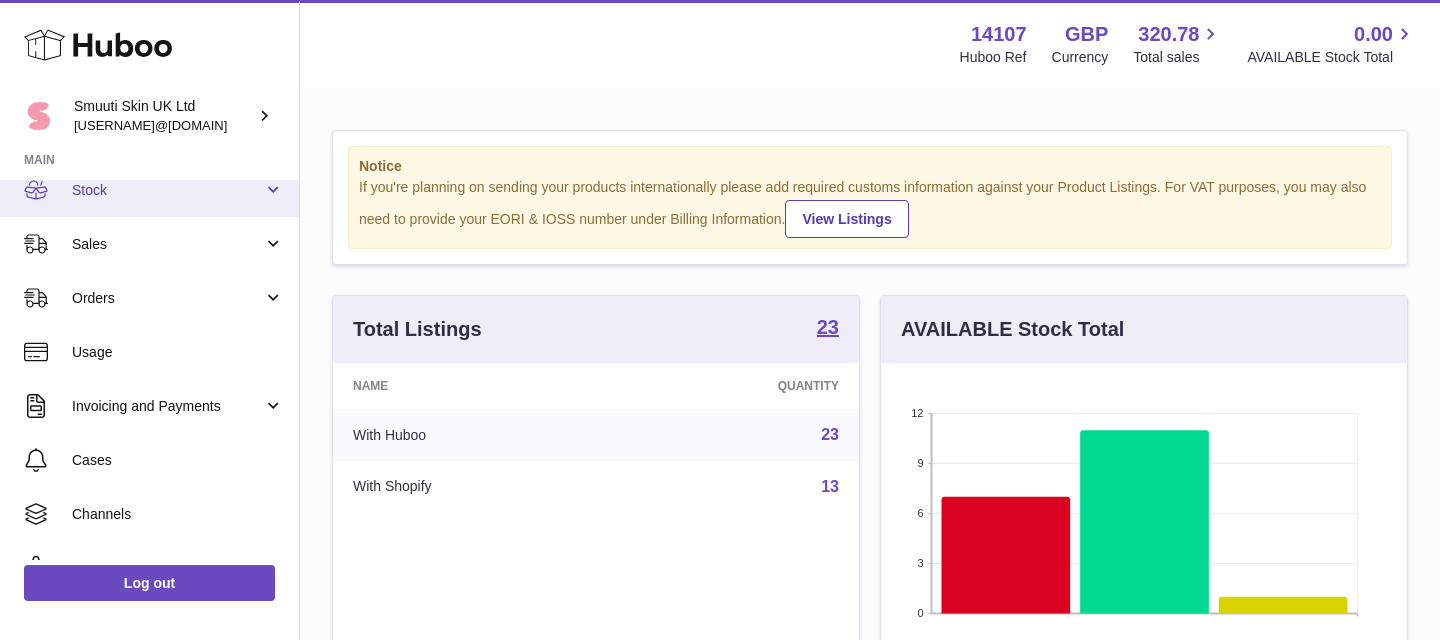 click on "Stock" at bounding box center [167, 190] 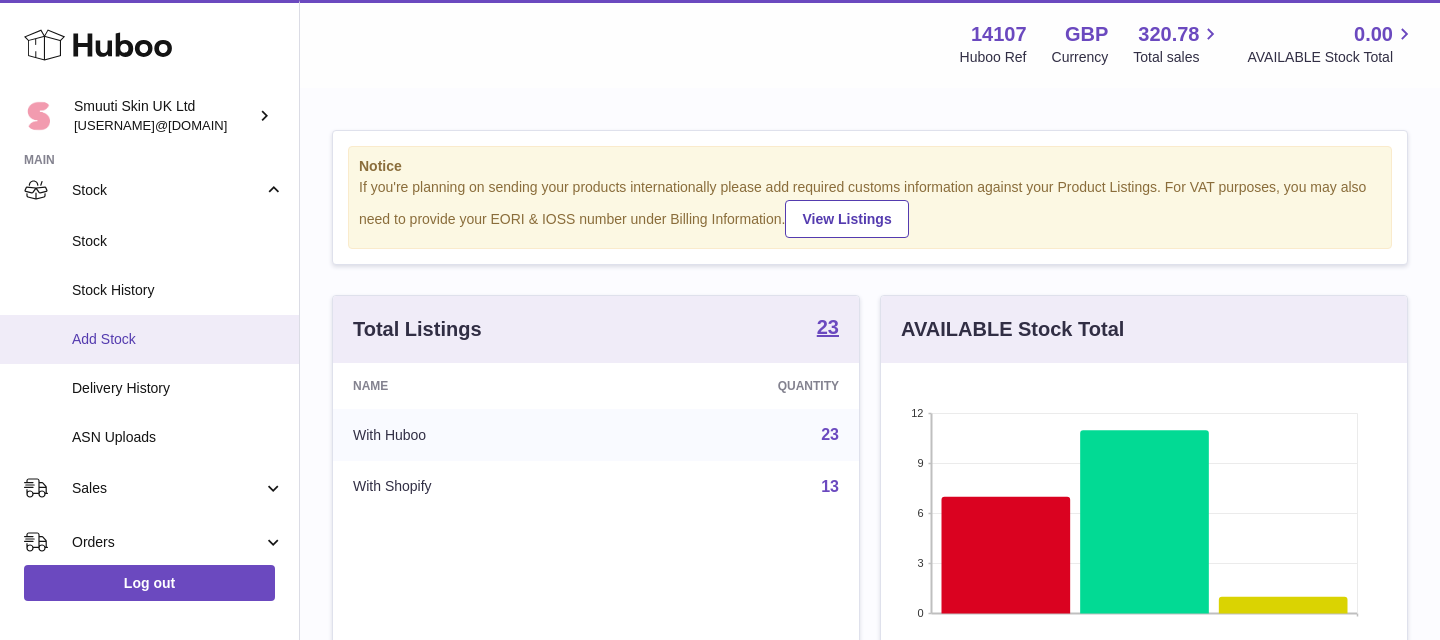 click on "Add Stock" at bounding box center [178, 339] 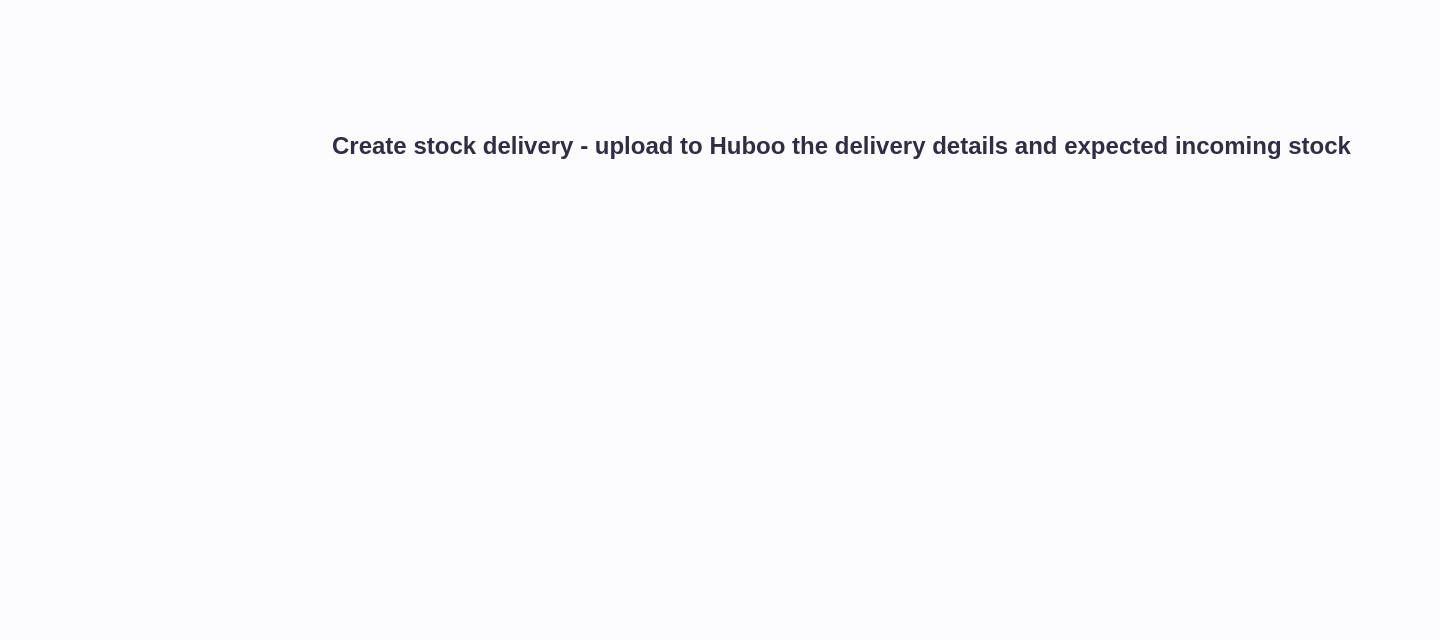 scroll, scrollTop: 0, scrollLeft: 0, axis: both 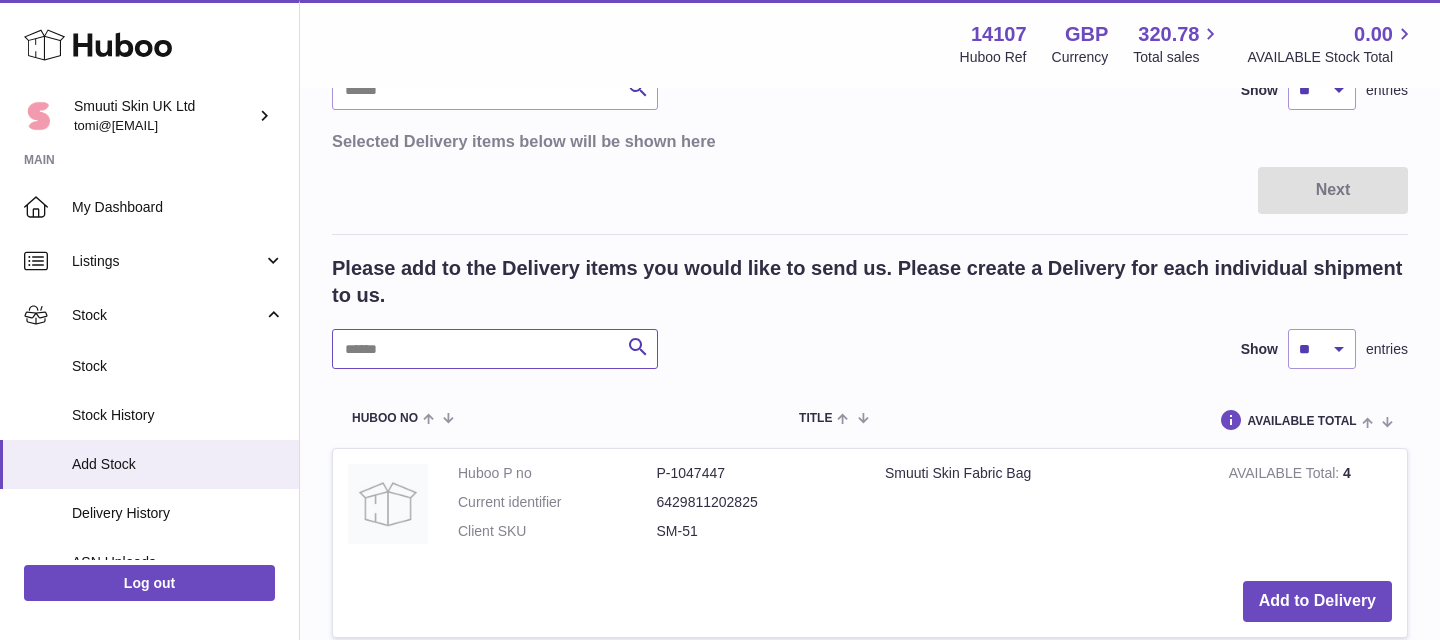 click at bounding box center [495, 349] 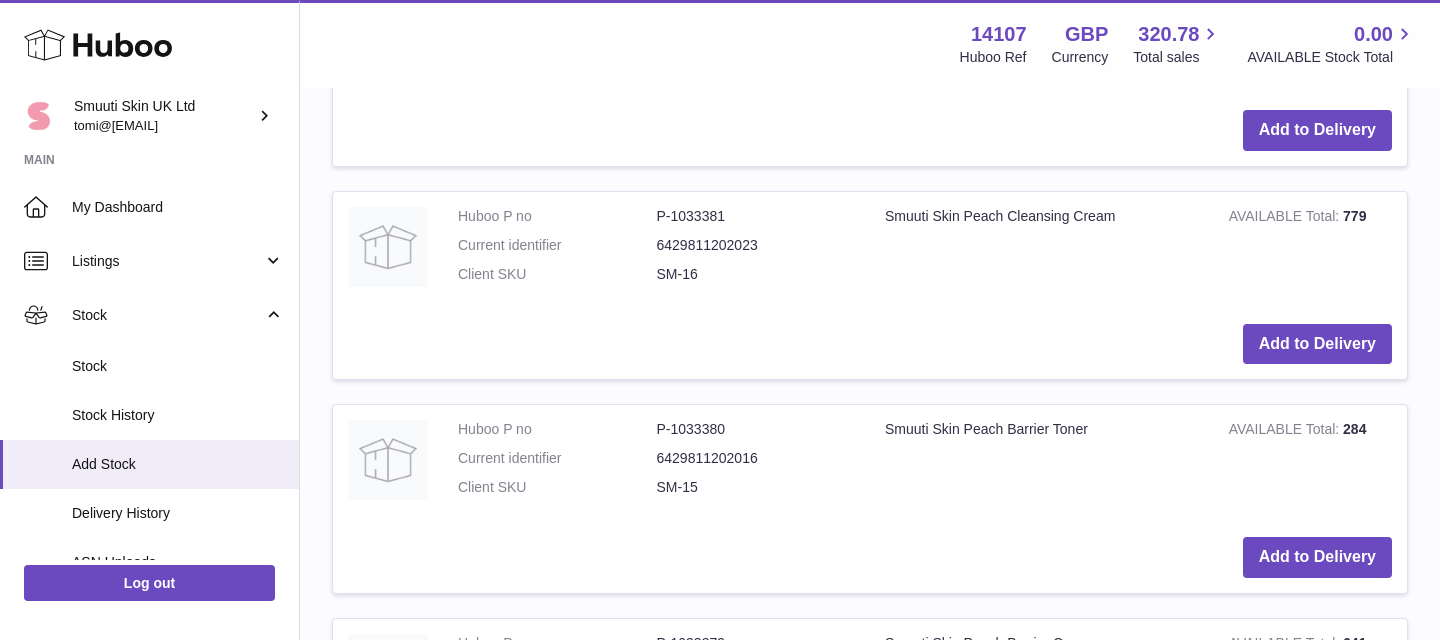 scroll, scrollTop: 1206, scrollLeft: 0, axis: vertical 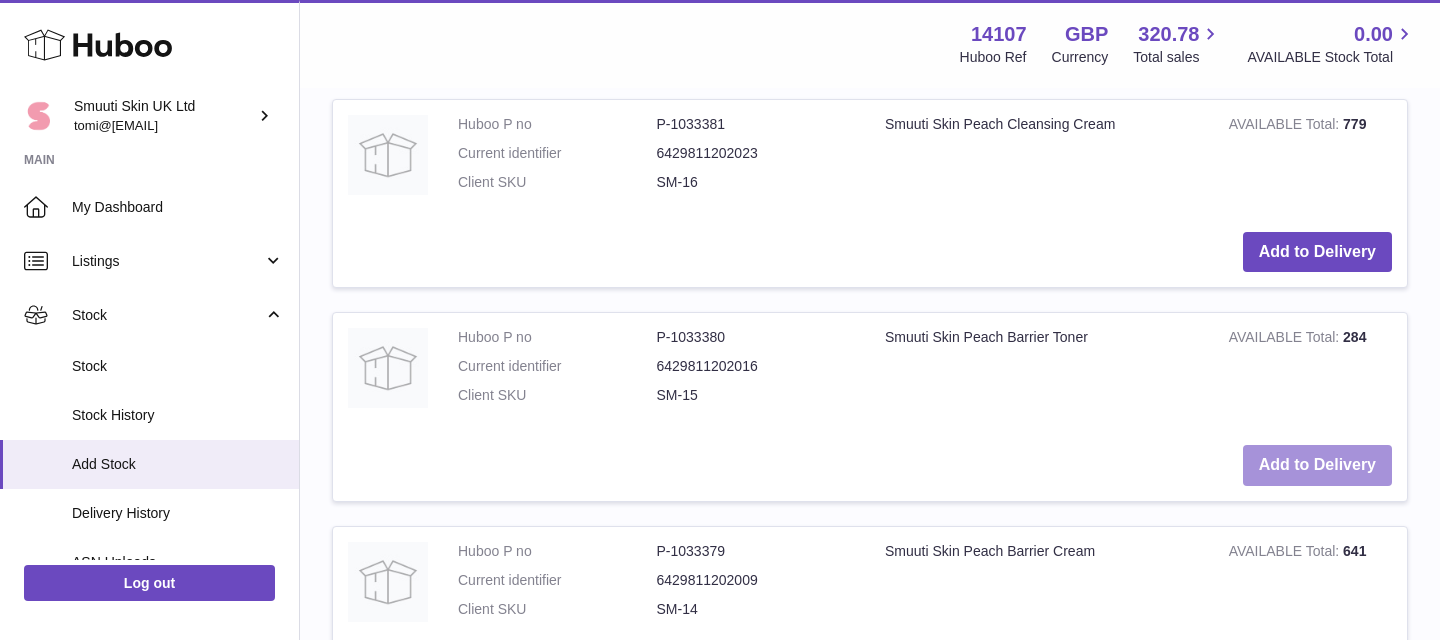 type on "*****" 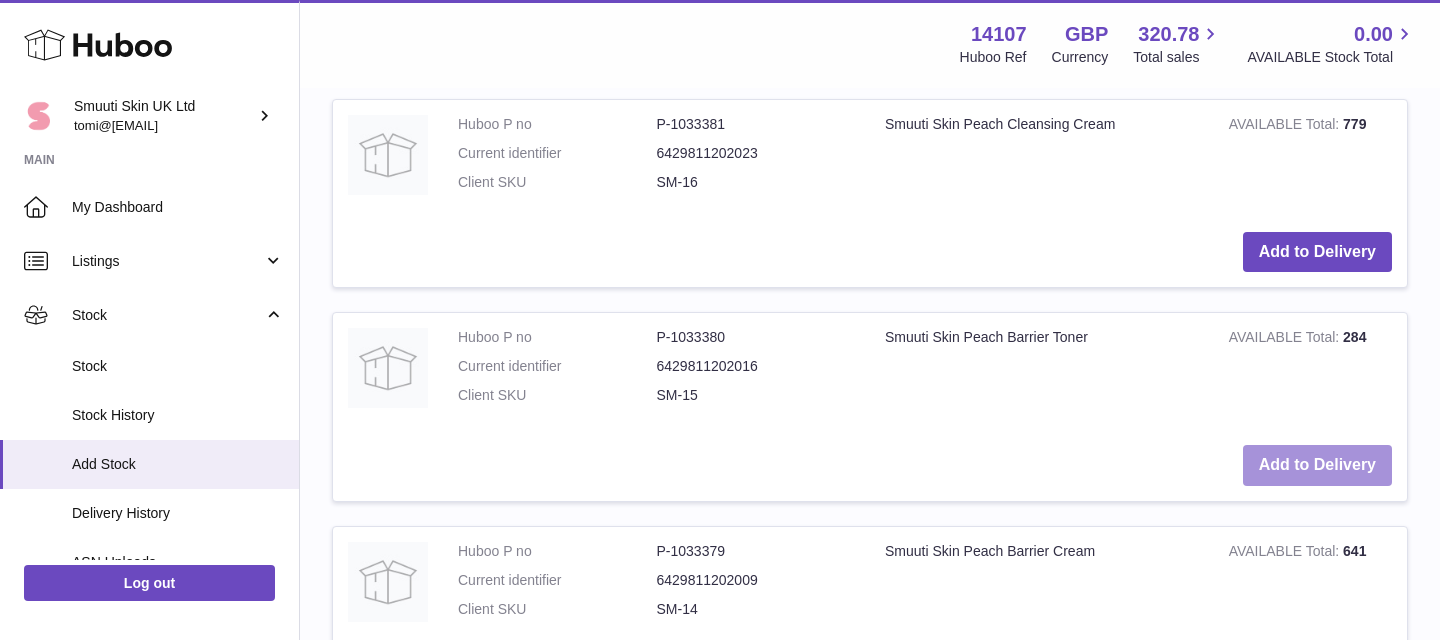 click on "Add to Delivery" at bounding box center (1317, 465) 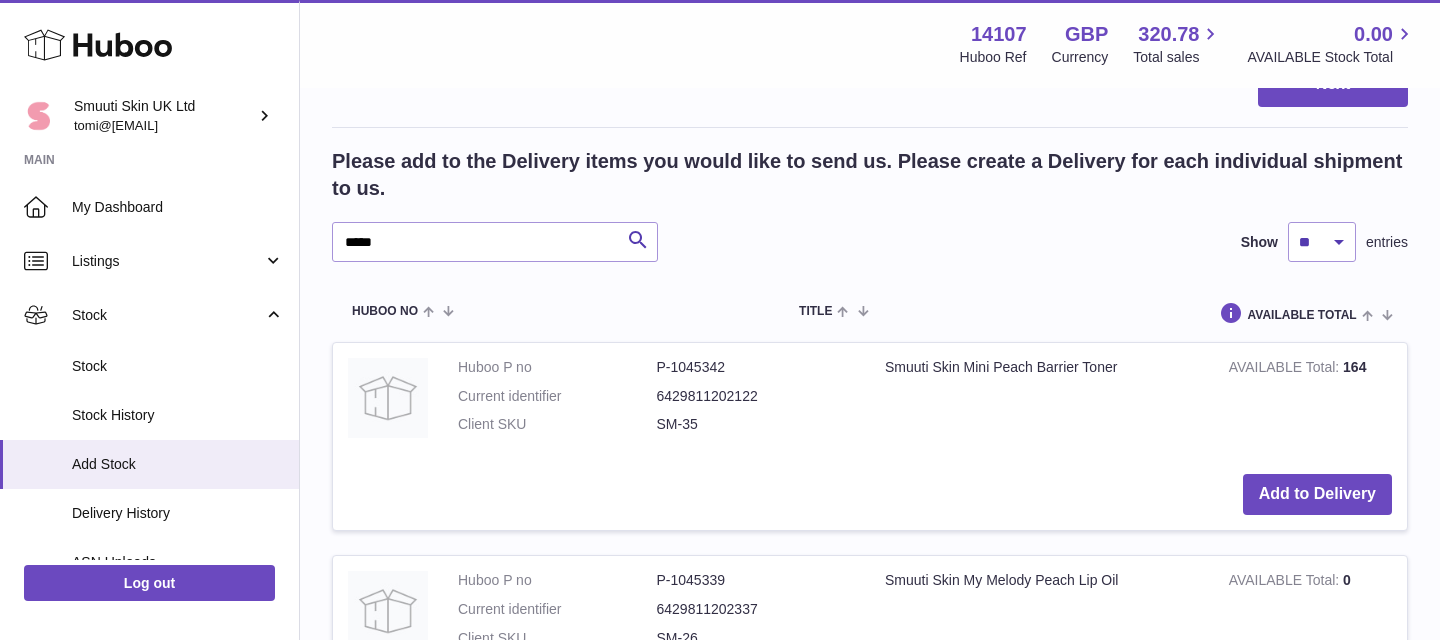 scroll, scrollTop: 0, scrollLeft: 0, axis: both 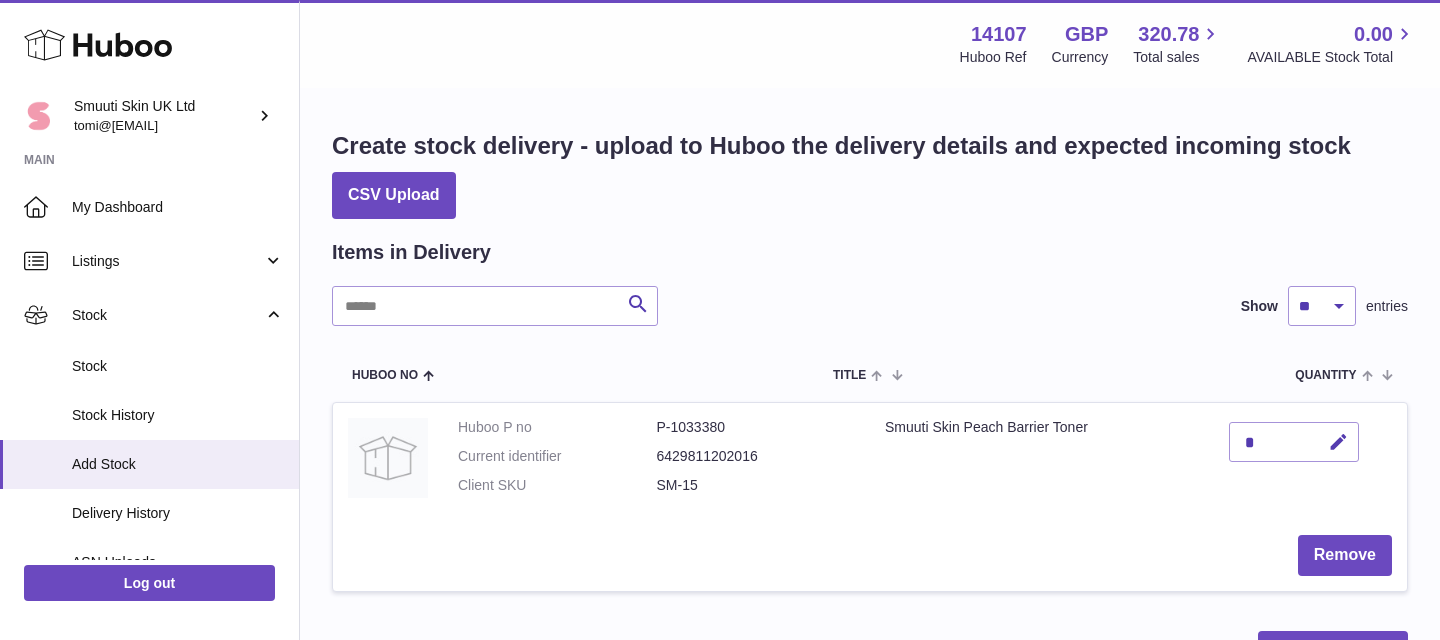 click on "*" at bounding box center (1310, 461) 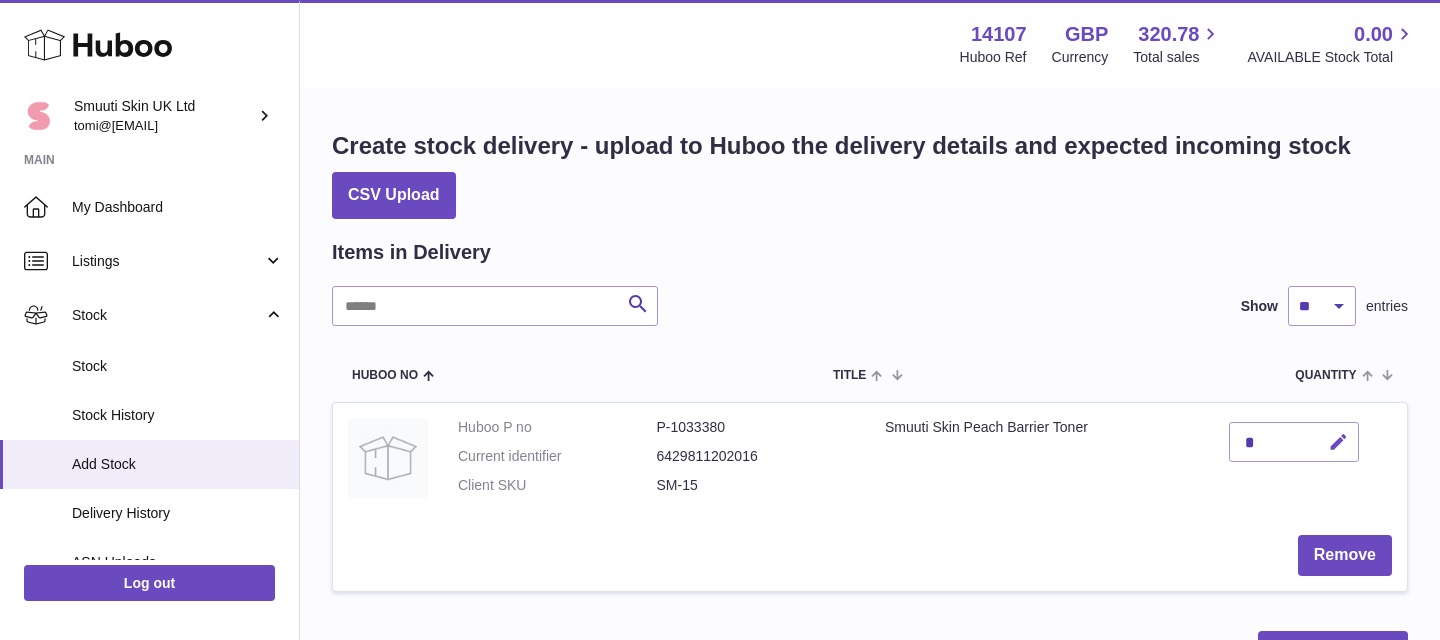 click at bounding box center [1338, 442] 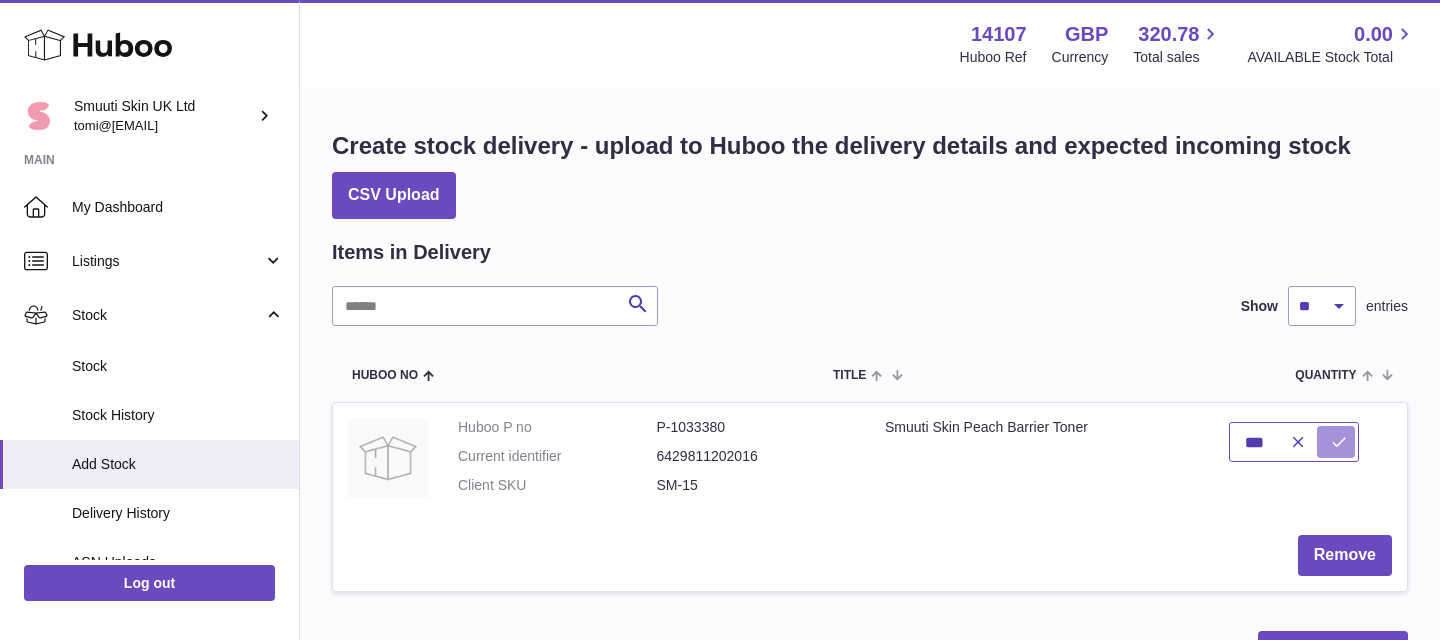 type on "***" 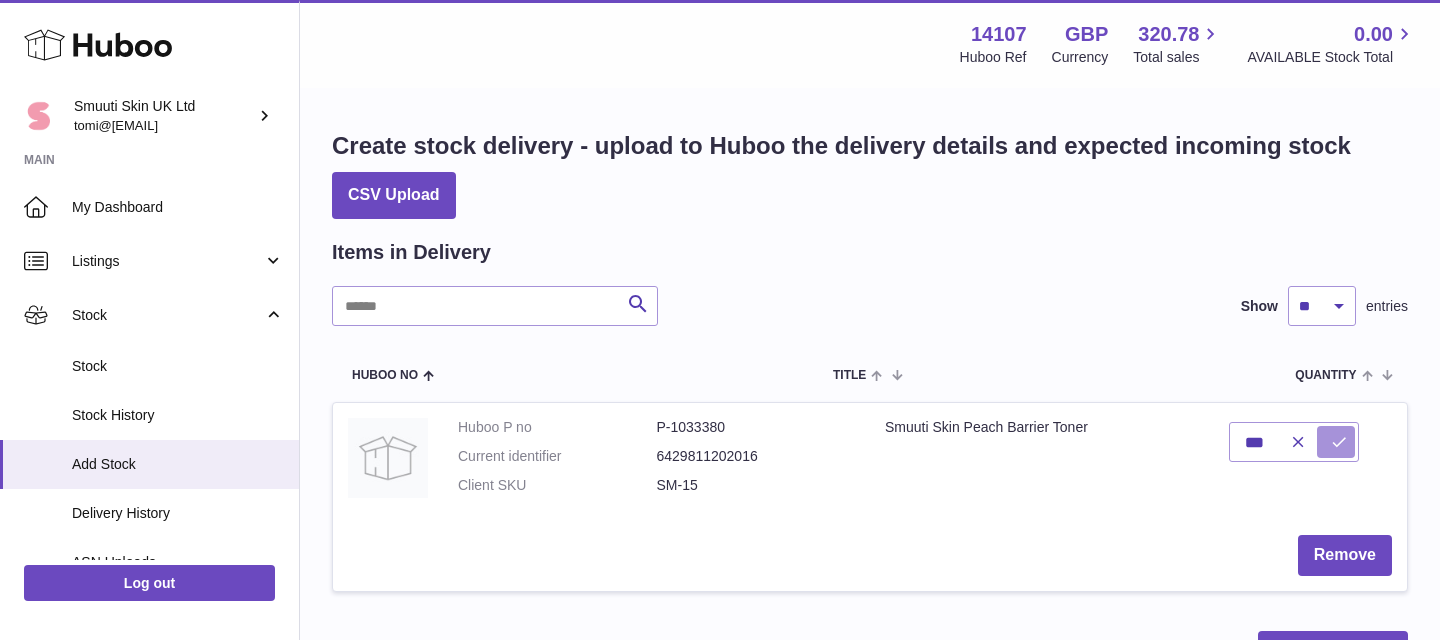 click at bounding box center [1339, 442] 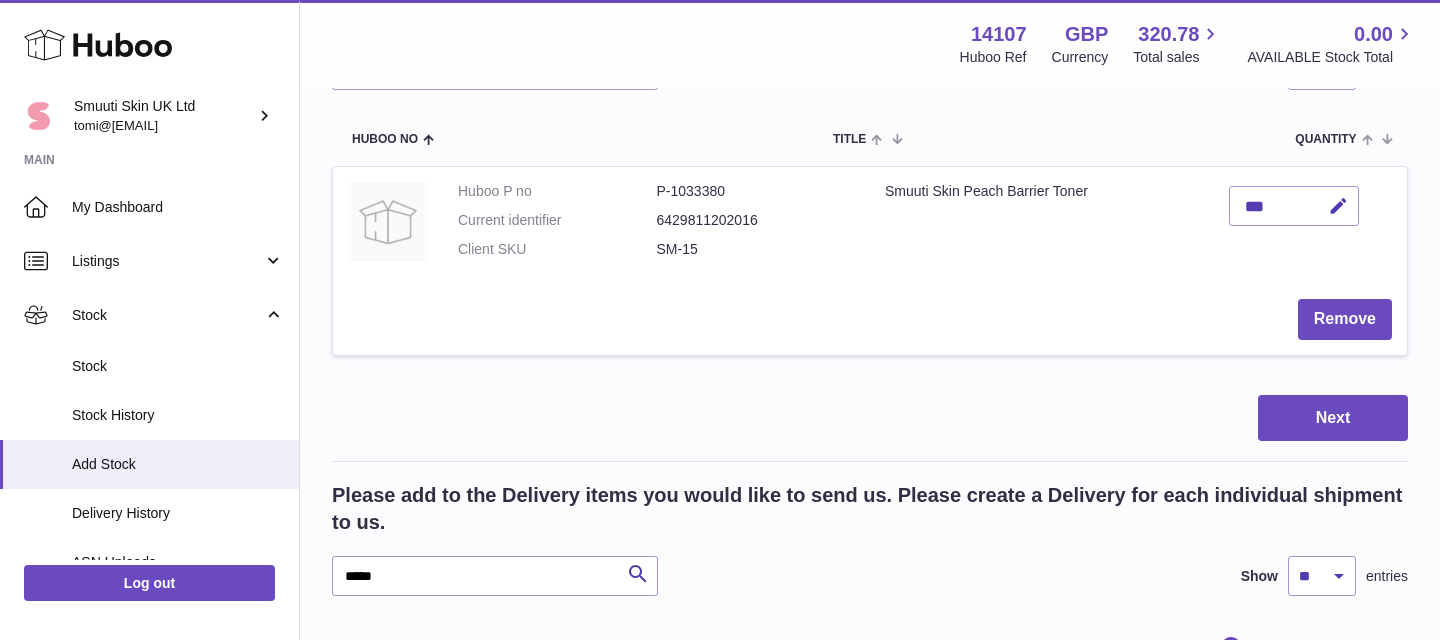 scroll, scrollTop: 253, scrollLeft: 0, axis: vertical 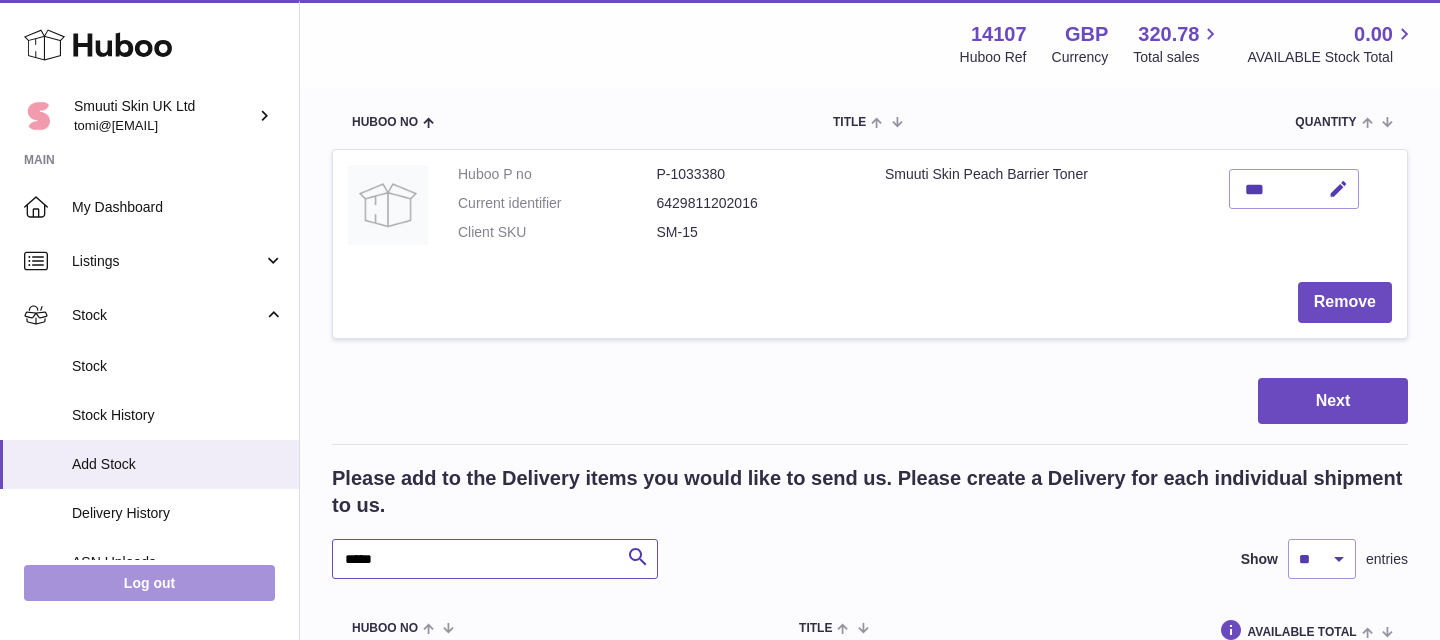 drag, startPoint x: 476, startPoint y: 552, endPoint x: 255, endPoint y: 564, distance: 221.32555 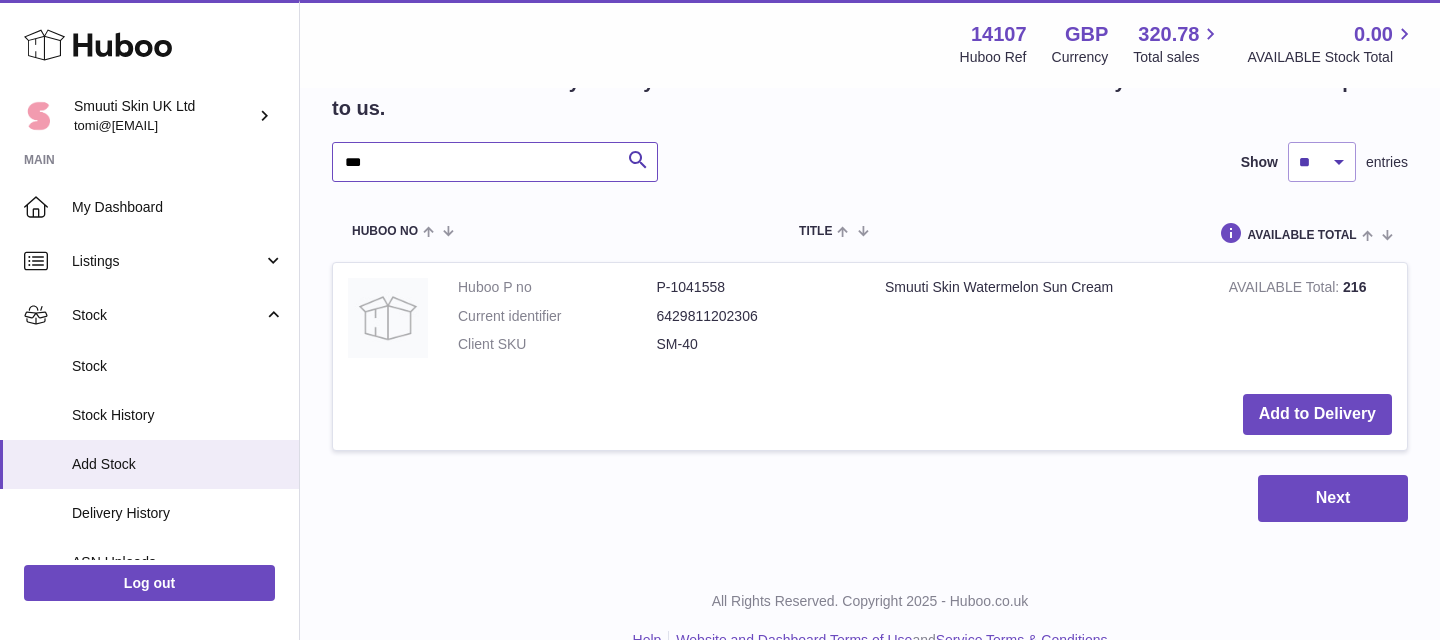 scroll, scrollTop: 651, scrollLeft: 0, axis: vertical 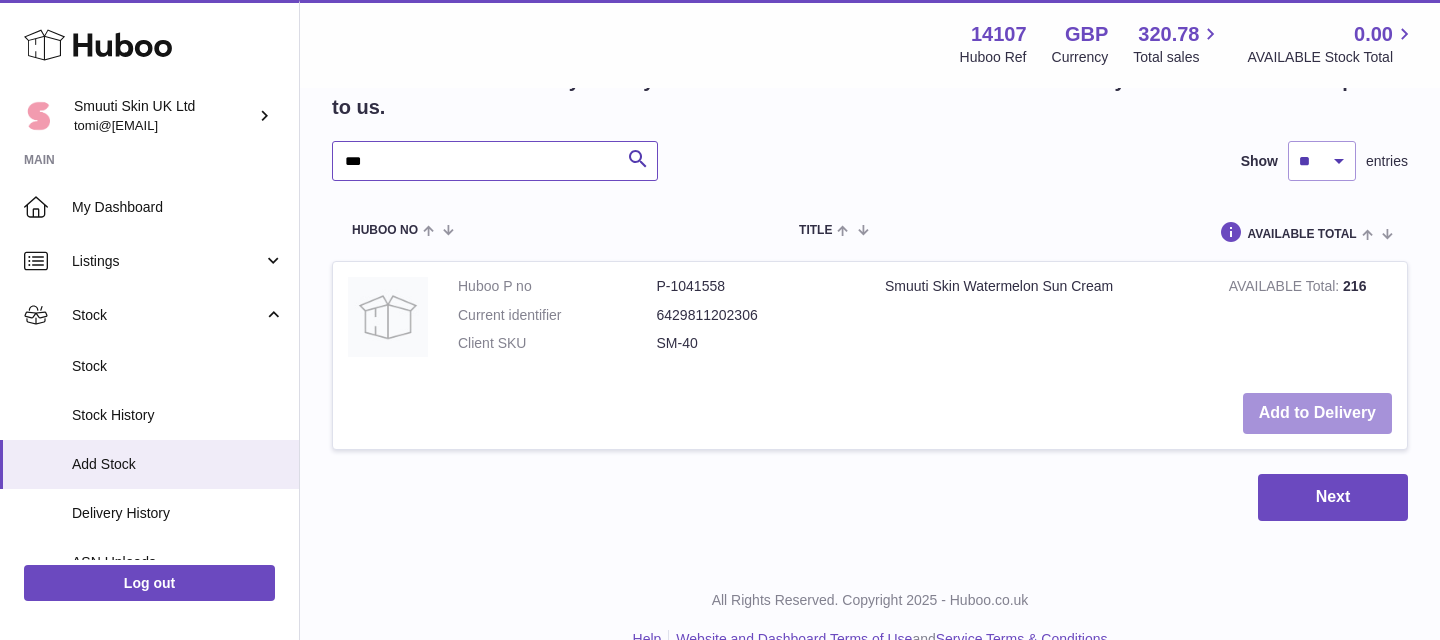 type on "***" 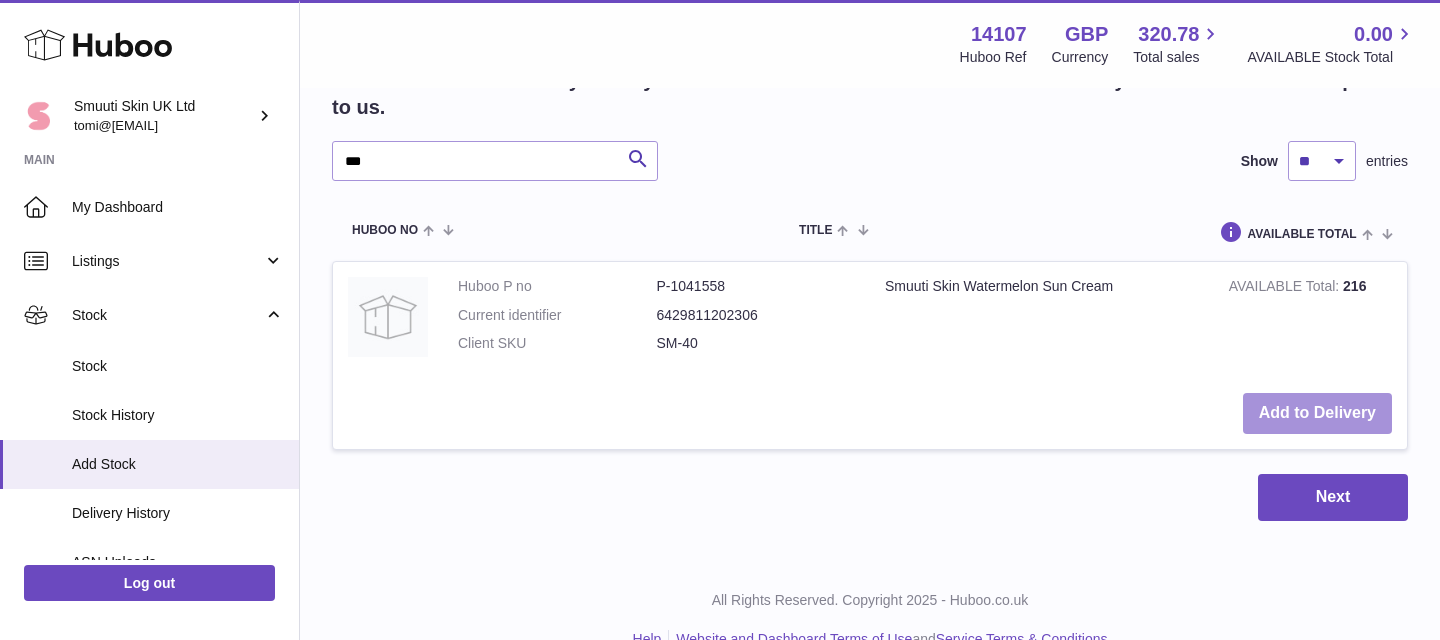 click on "Add to Delivery" at bounding box center [1317, 413] 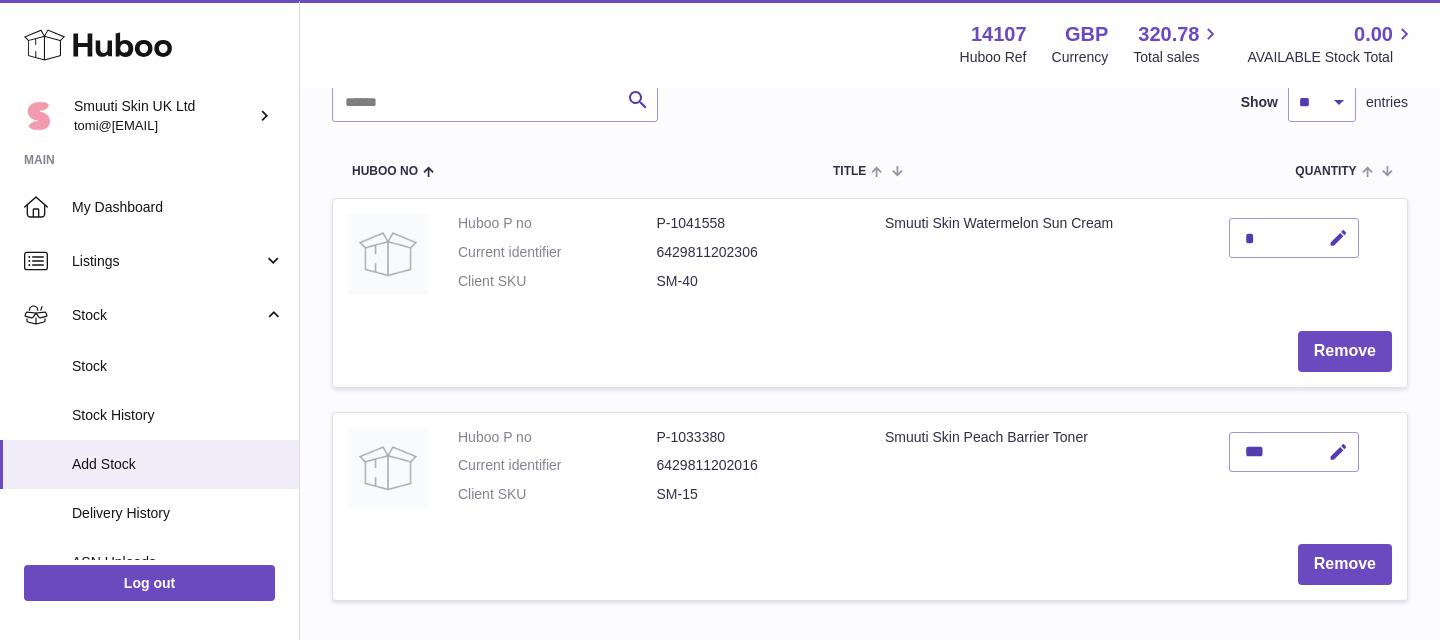 scroll, scrollTop: 258, scrollLeft: 0, axis: vertical 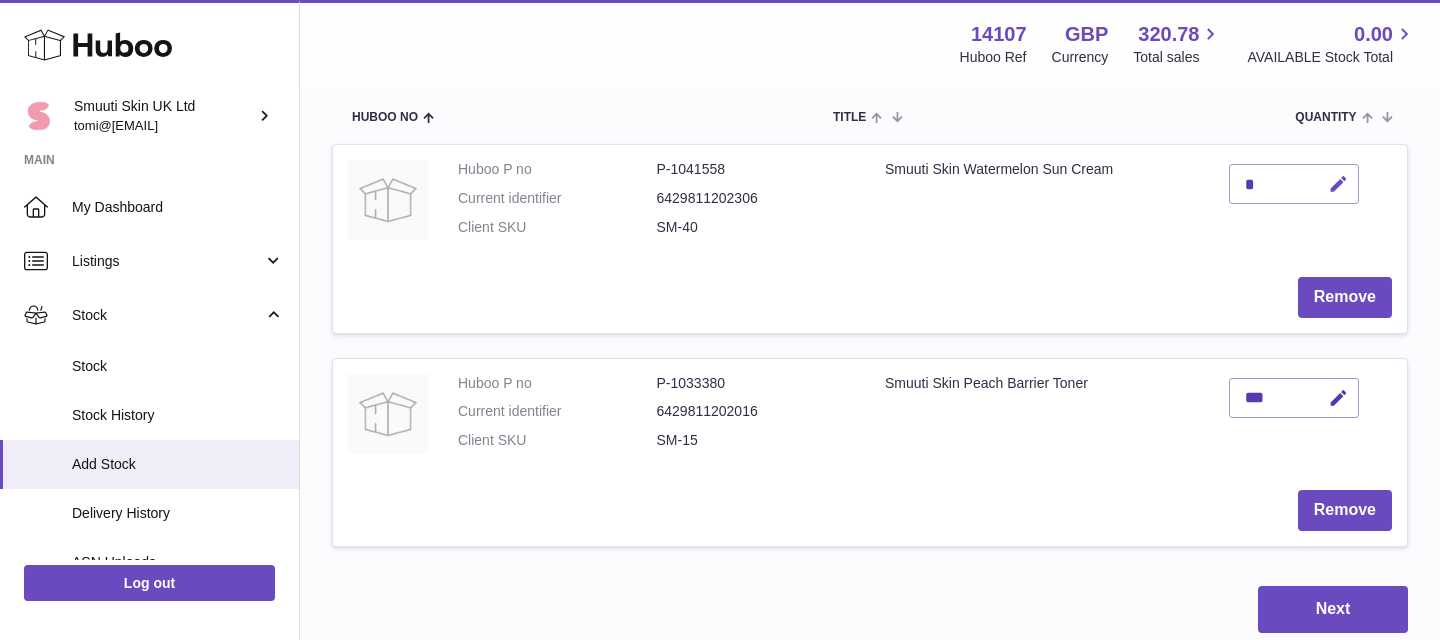 click at bounding box center [1338, 184] 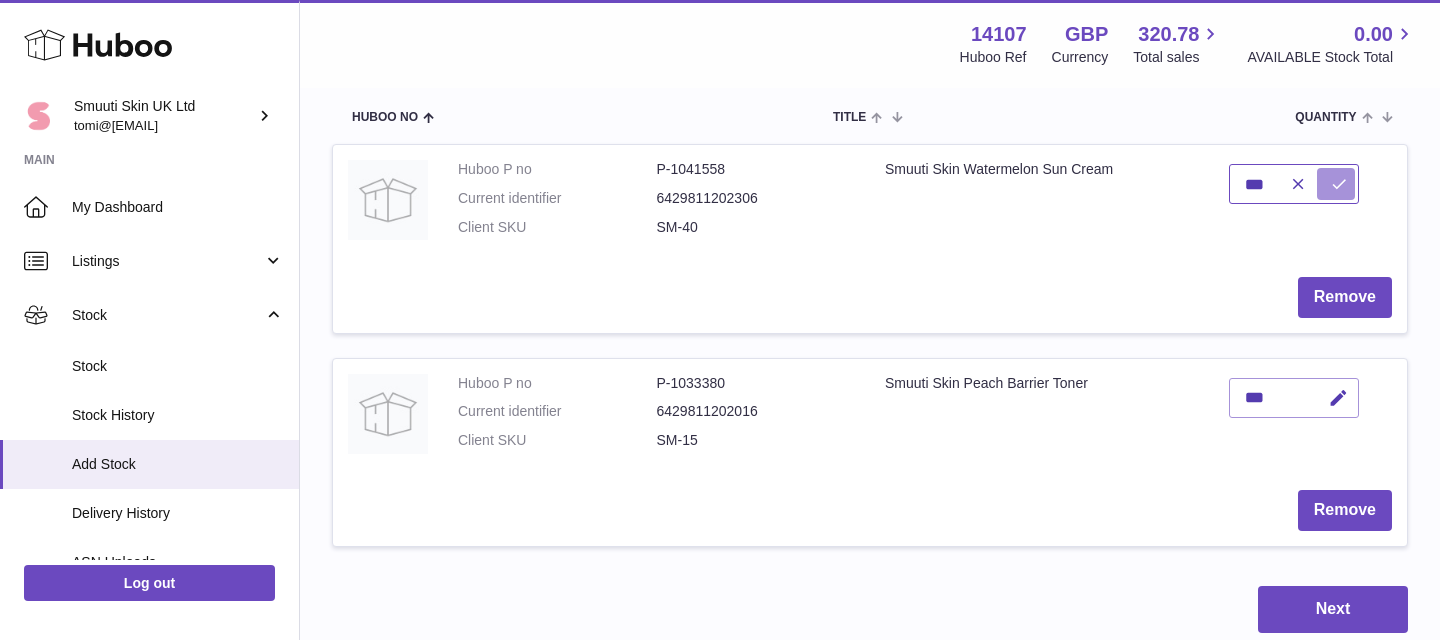 type on "***" 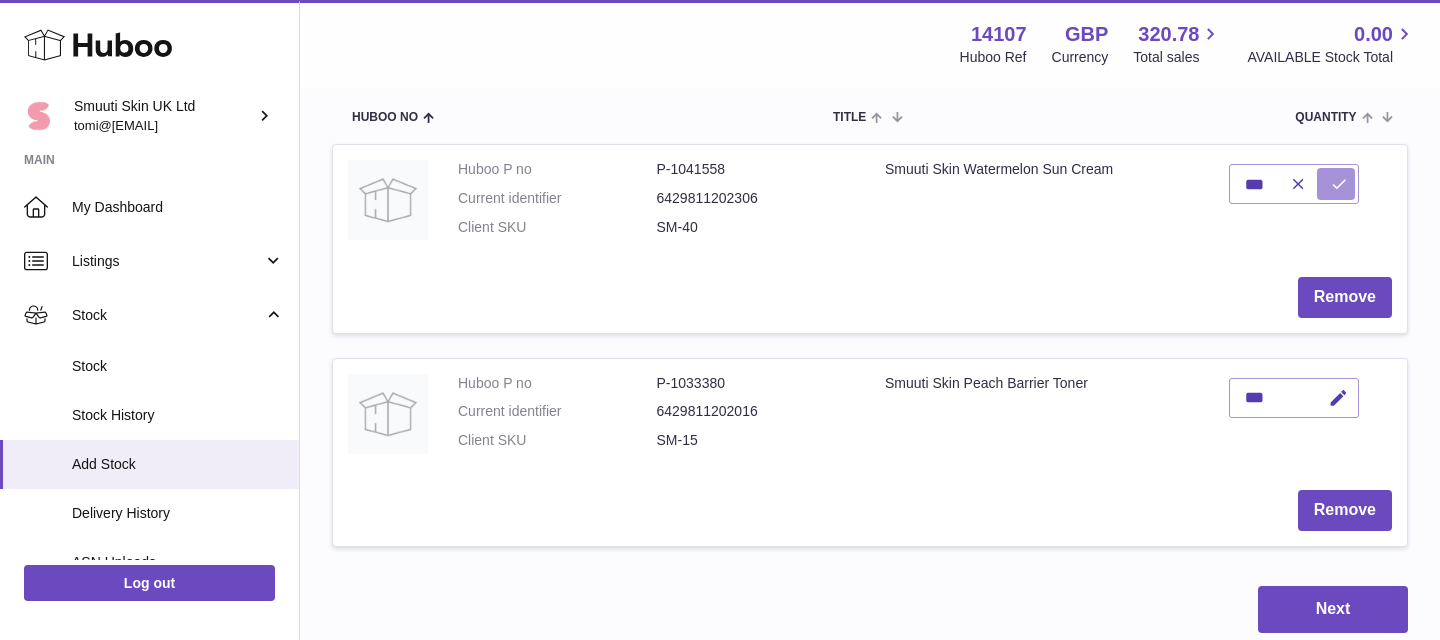 click at bounding box center (1339, 184) 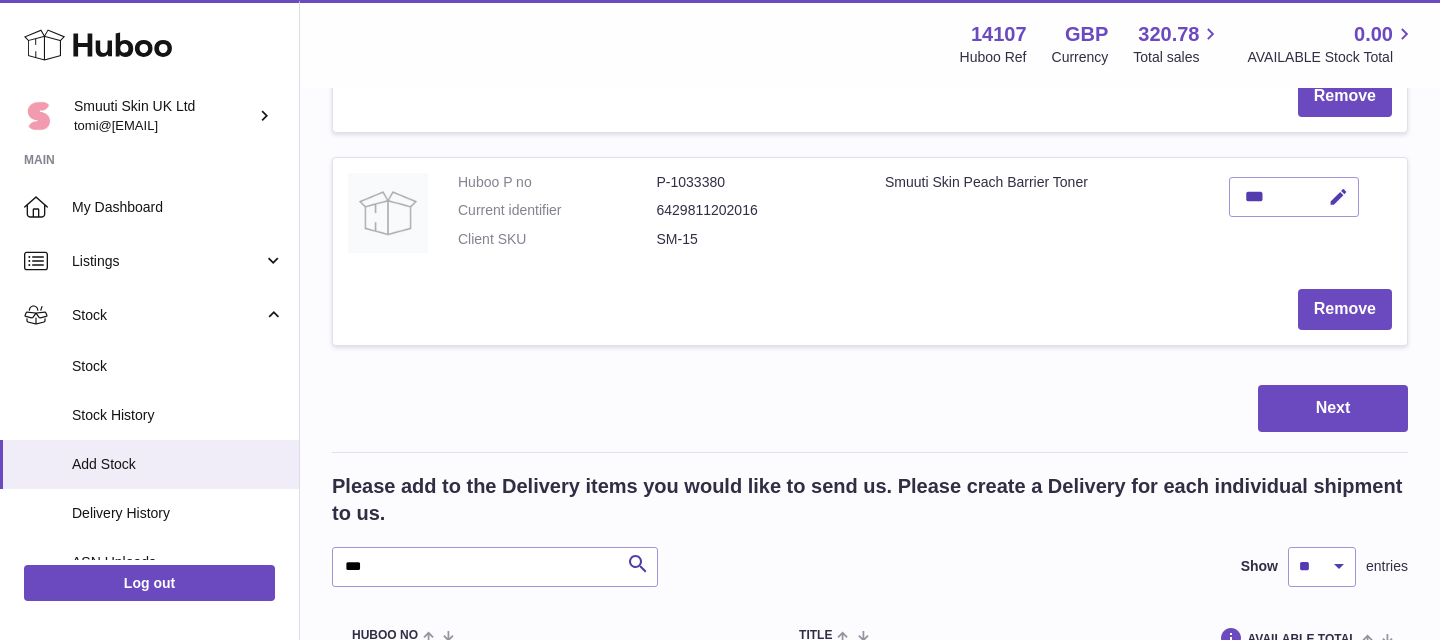 scroll, scrollTop: 460, scrollLeft: 0, axis: vertical 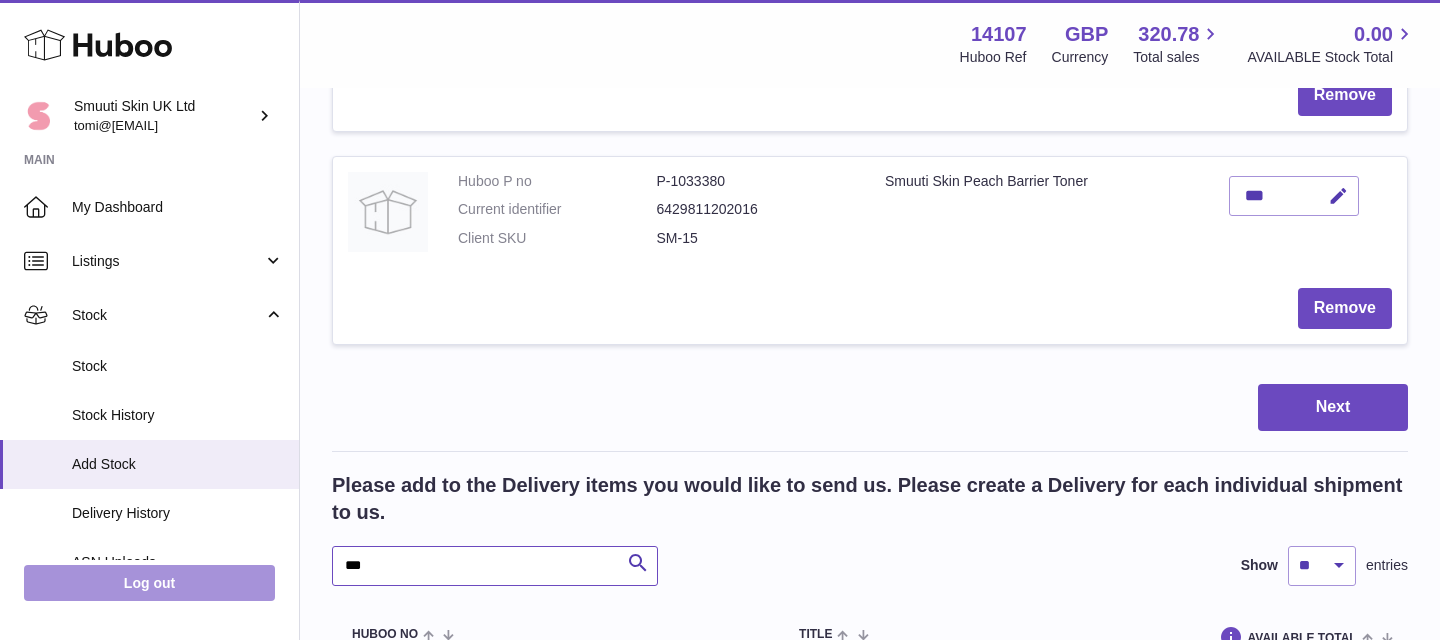 drag, startPoint x: 432, startPoint y: 565, endPoint x: 246, endPoint y: 565, distance: 186 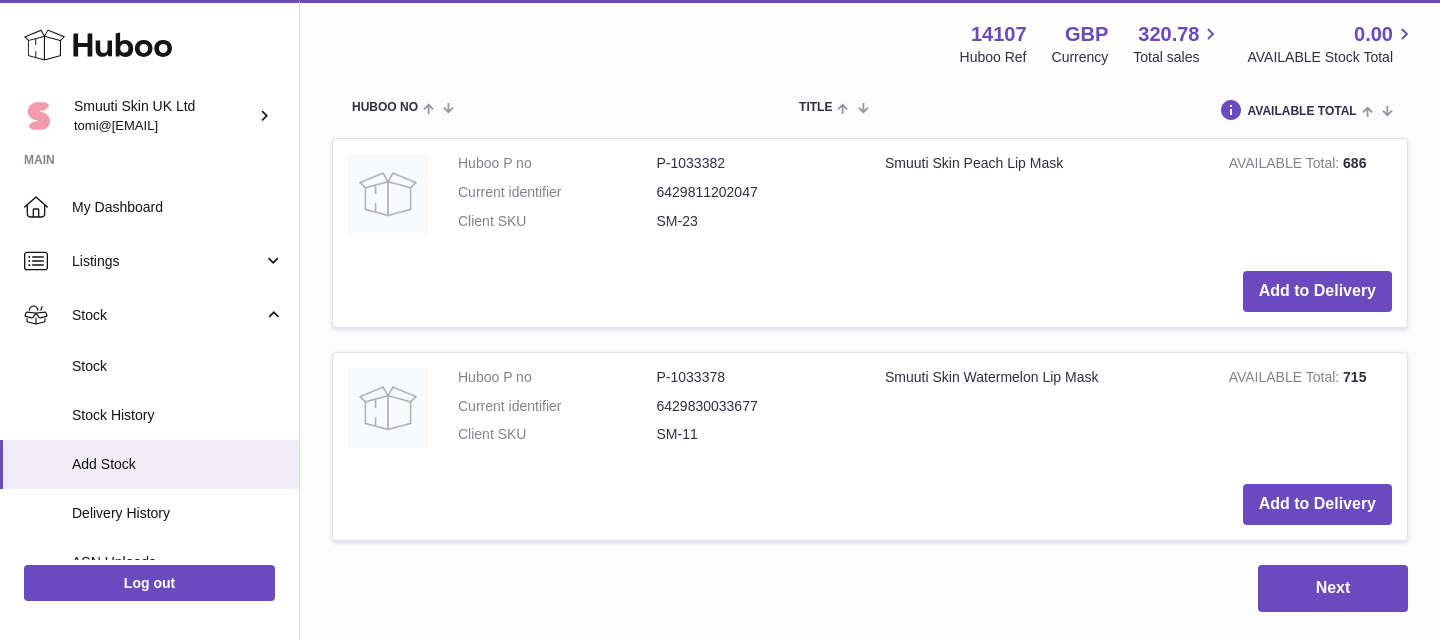 scroll, scrollTop: 1048, scrollLeft: 0, axis: vertical 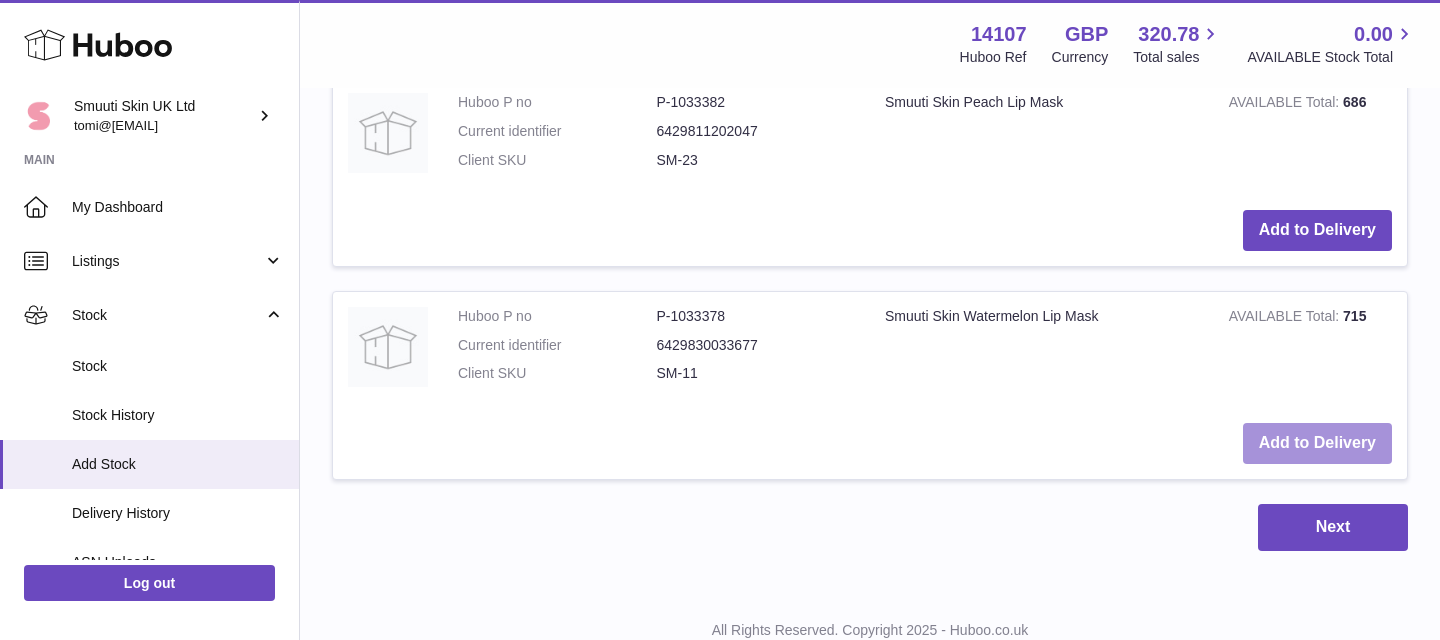 type on "********" 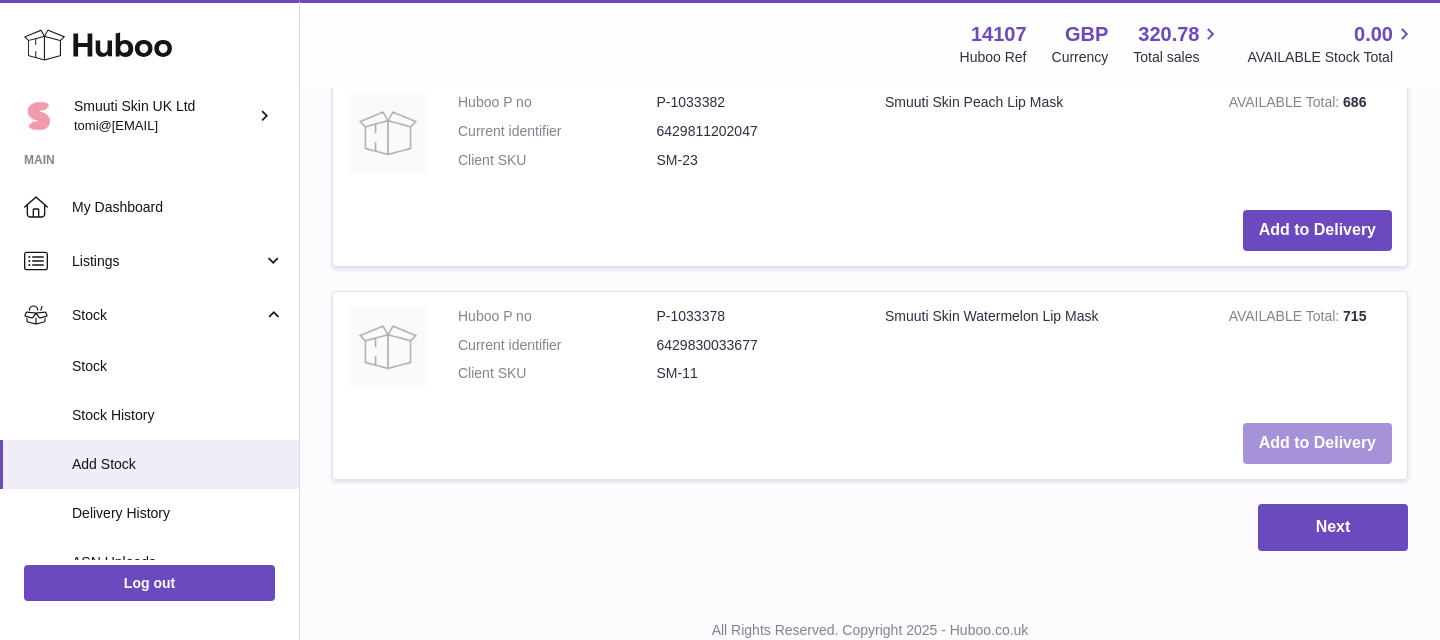 click on "Add to Delivery" at bounding box center [1317, 443] 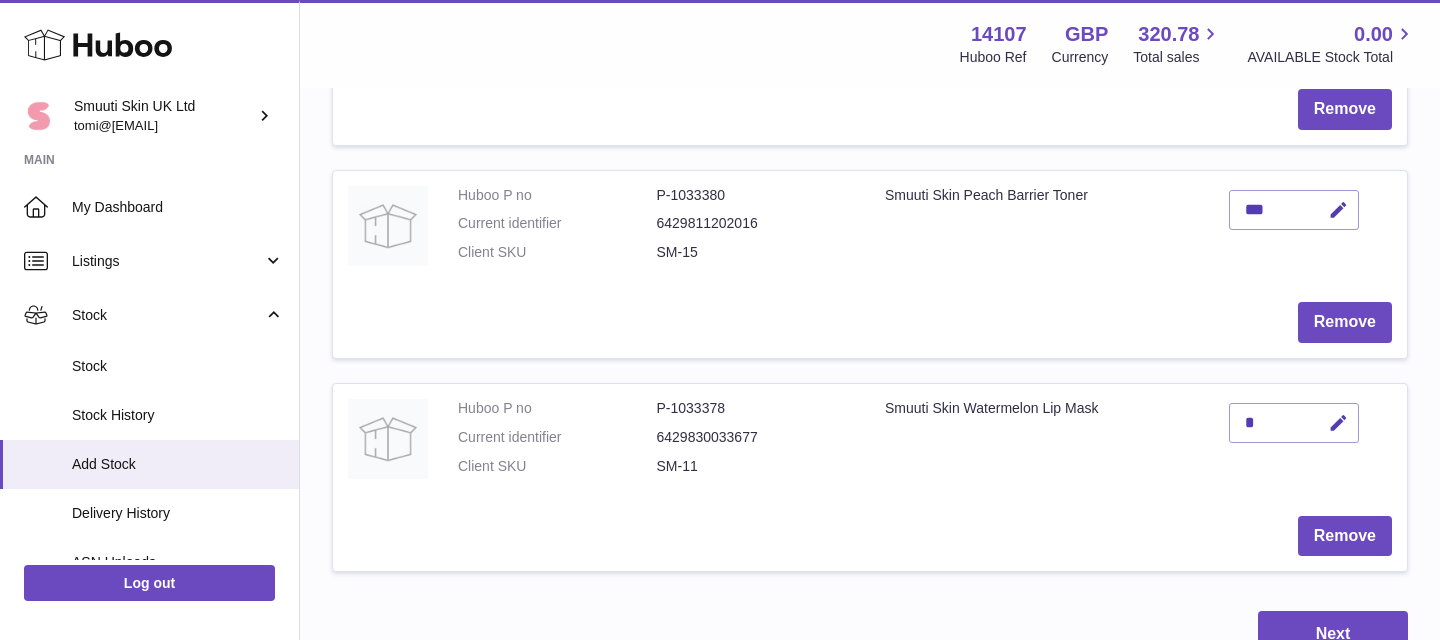 scroll, scrollTop: 474, scrollLeft: 0, axis: vertical 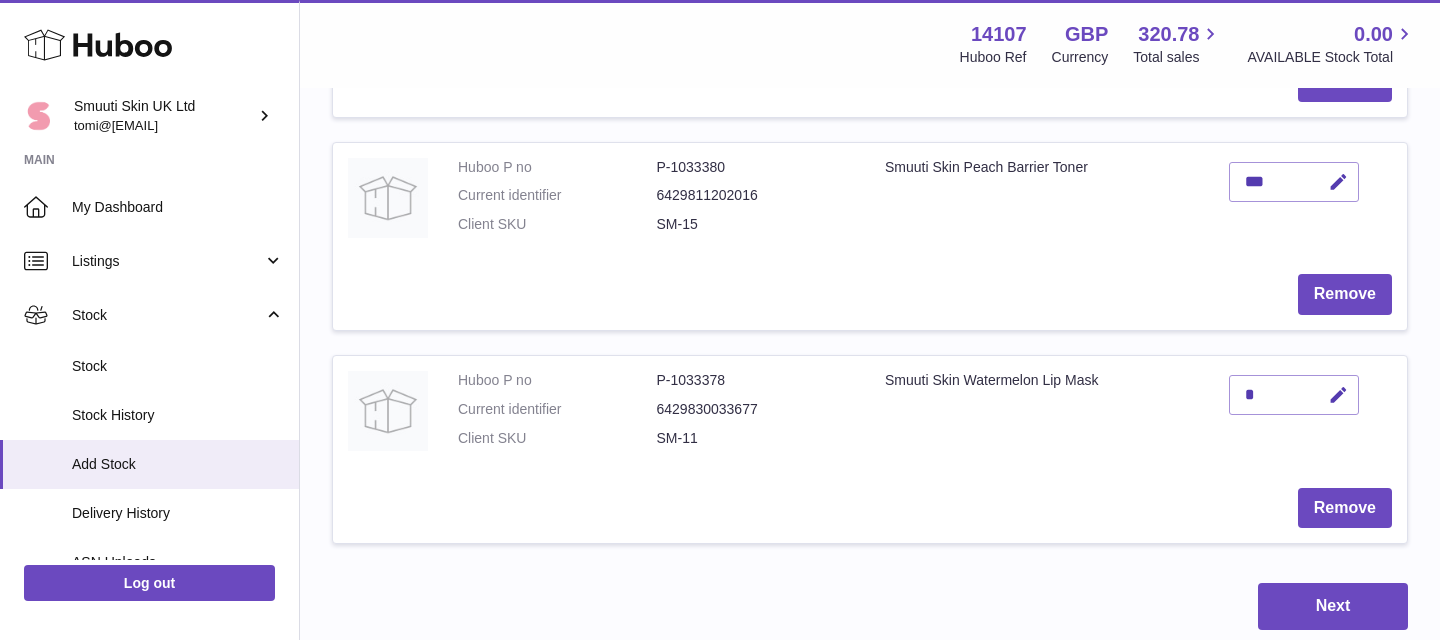 click on "*" at bounding box center (1294, 395) 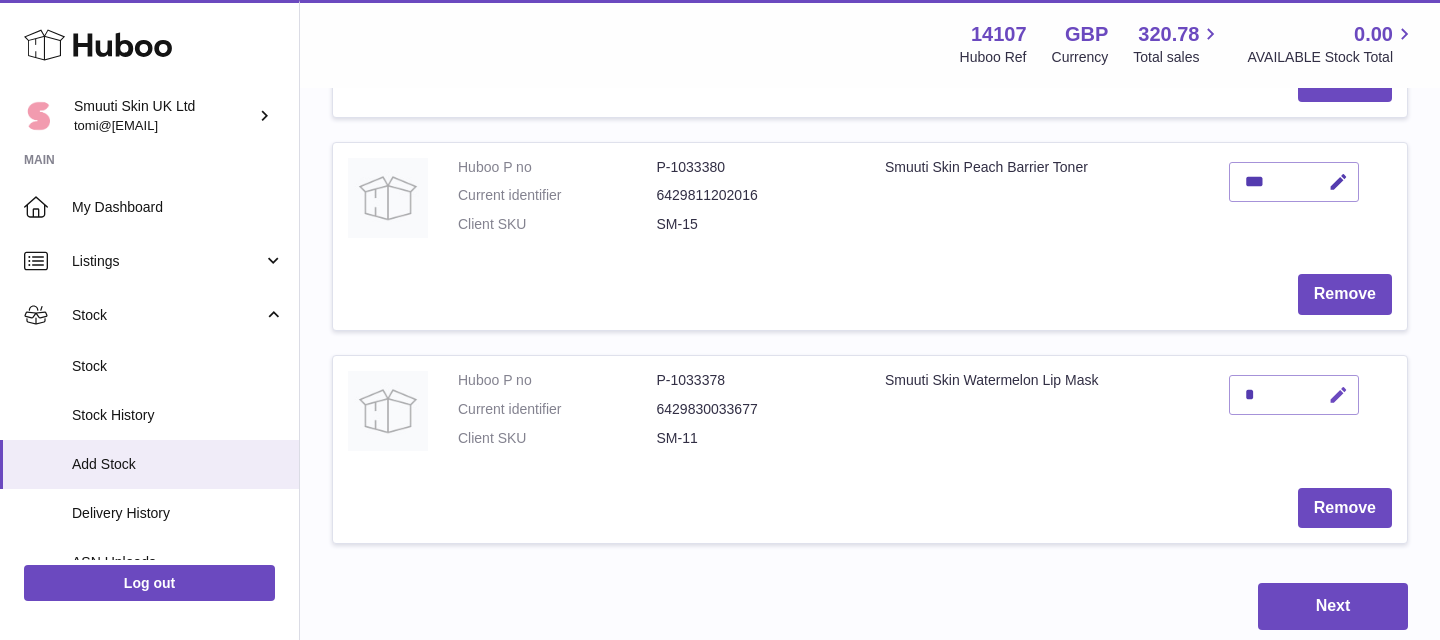 click at bounding box center [1338, 395] 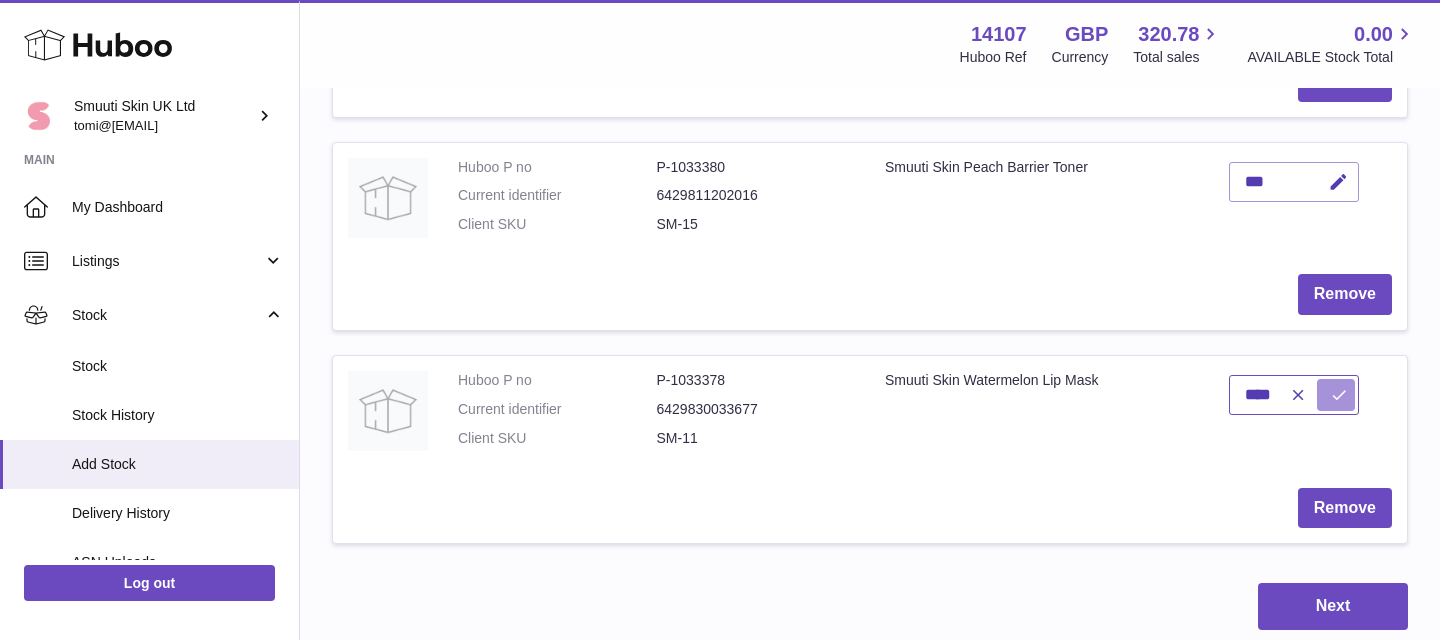 type on "****" 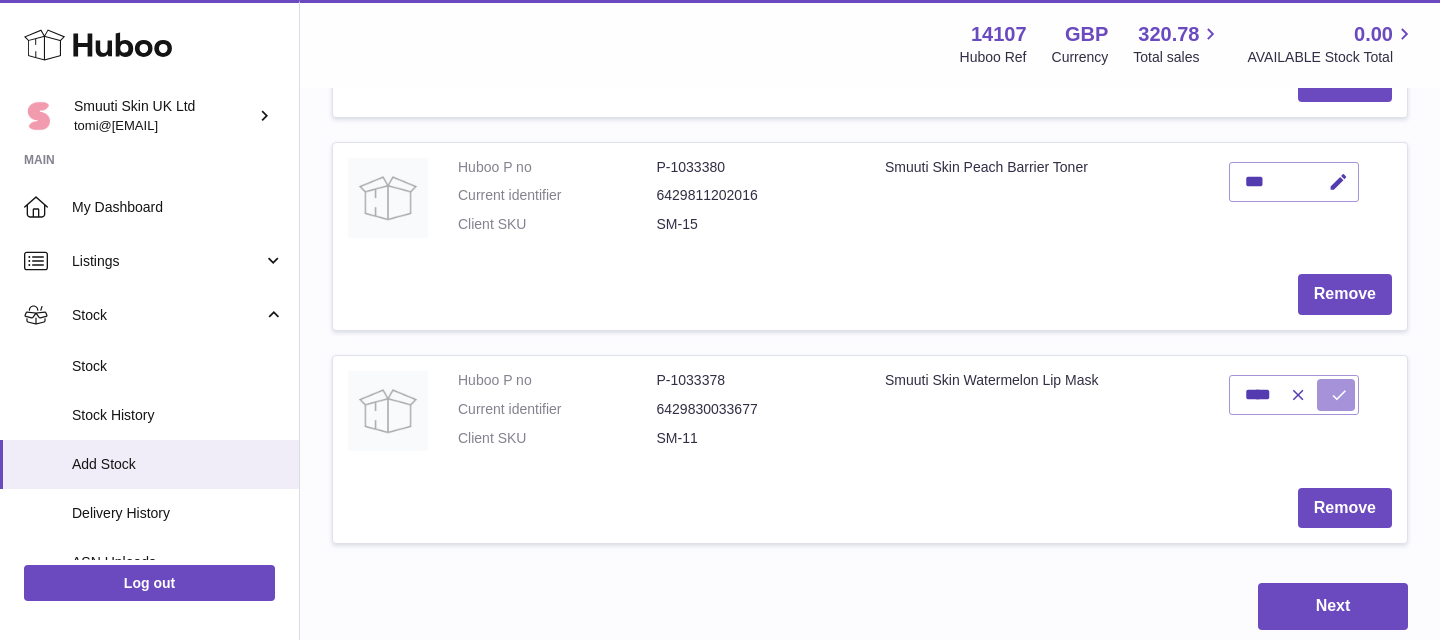 click at bounding box center (1339, 395) 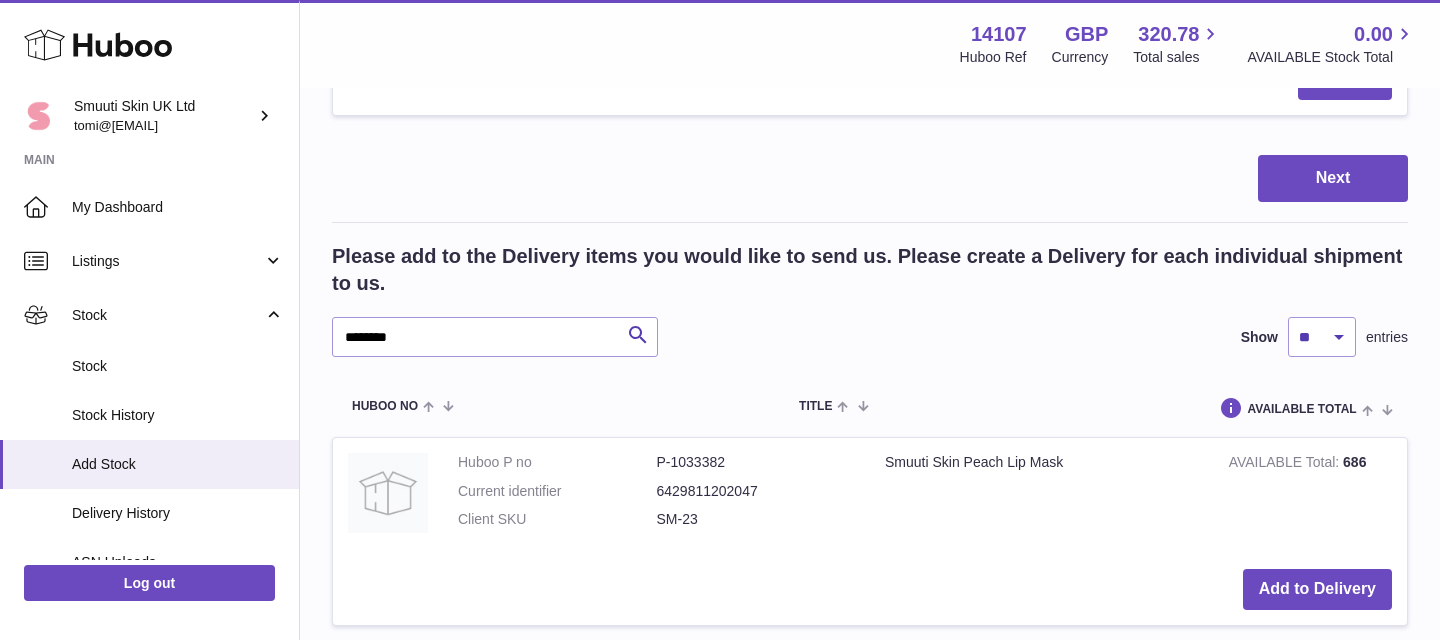 scroll, scrollTop: 926, scrollLeft: 0, axis: vertical 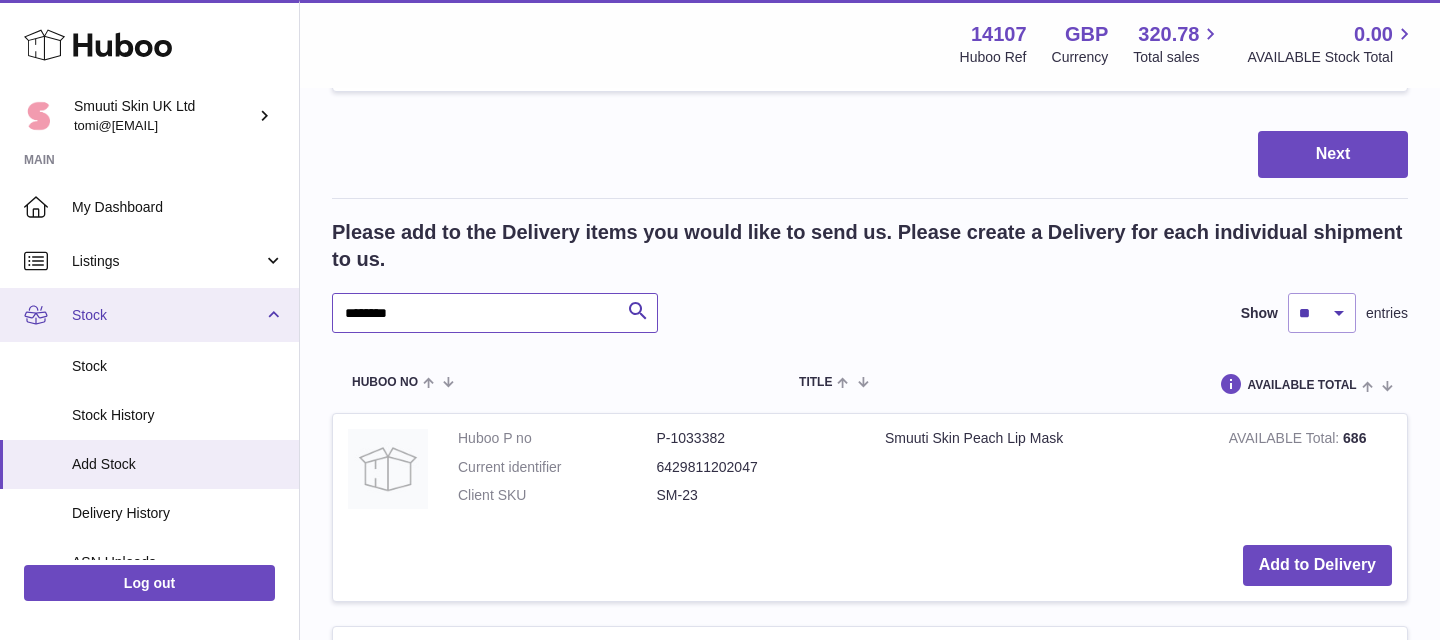 drag, startPoint x: 470, startPoint y: 316, endPoint x: 197, endPoint y: 295, distance: 273.8065 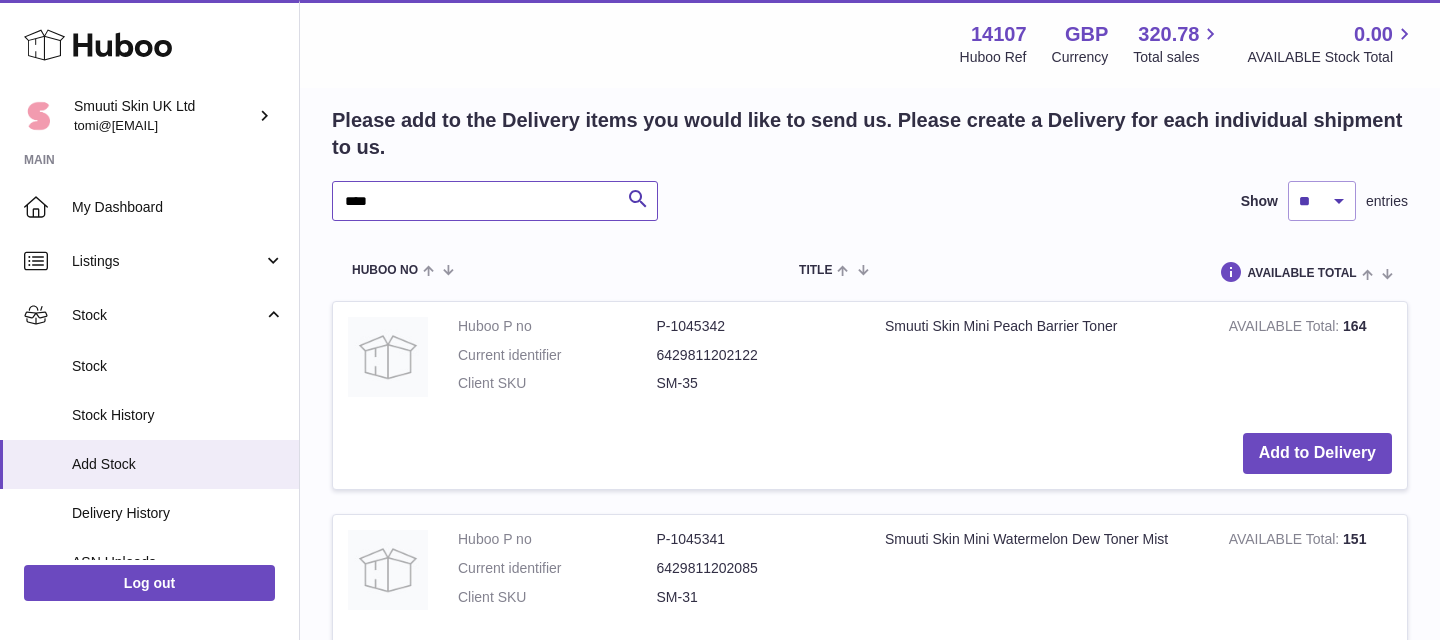 scroll, scrollTop: 1085, scrollLeft: 0, axis: vertical 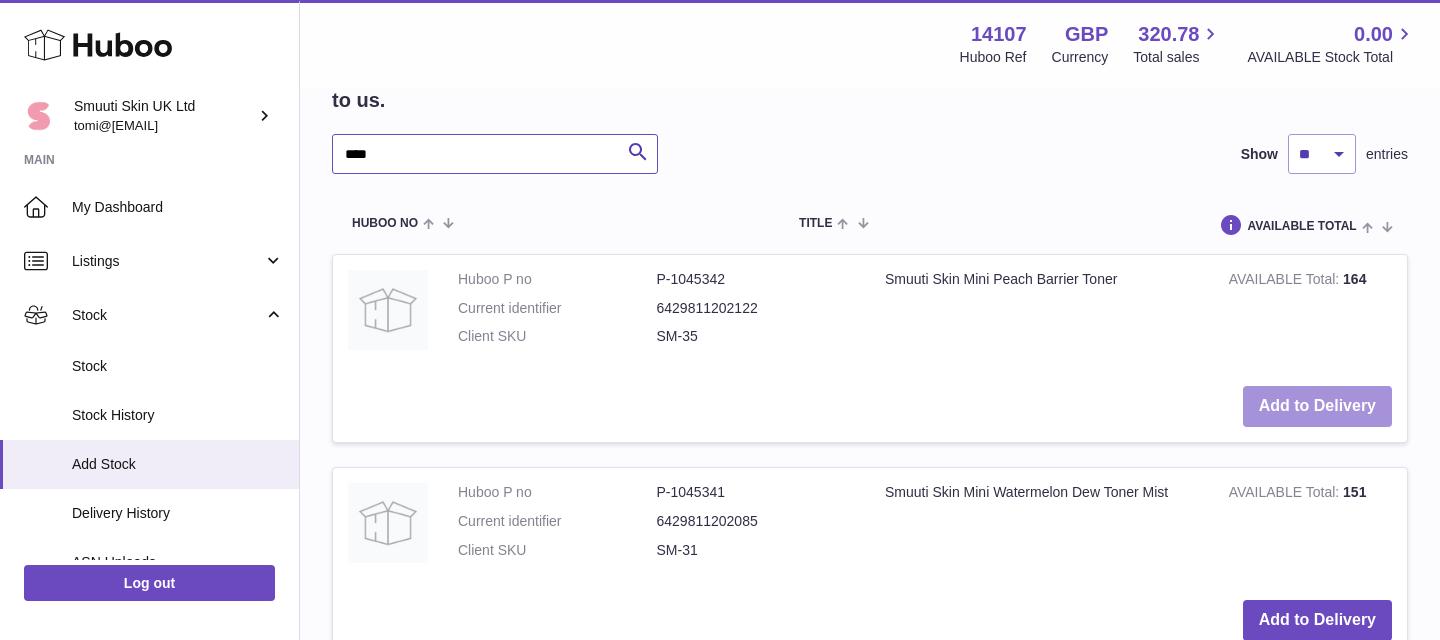 type on "****" 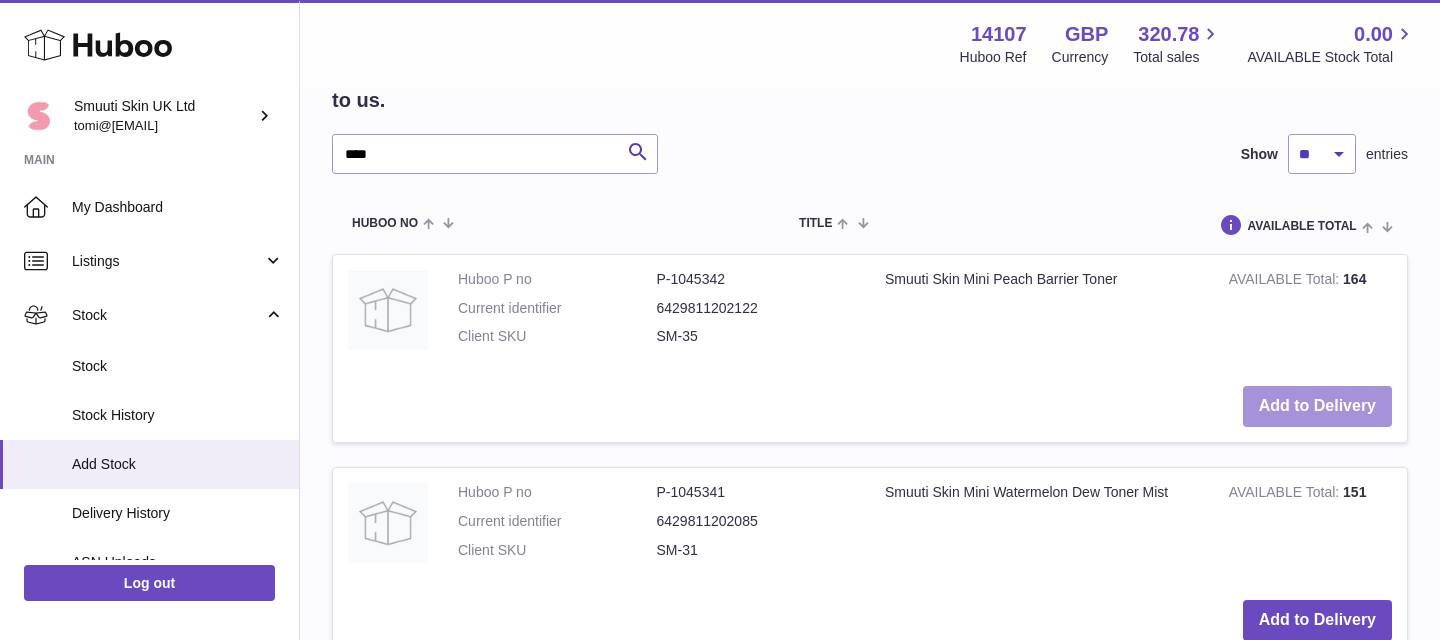 click on "Add to Delivery" at bounding box center (1317, 406) 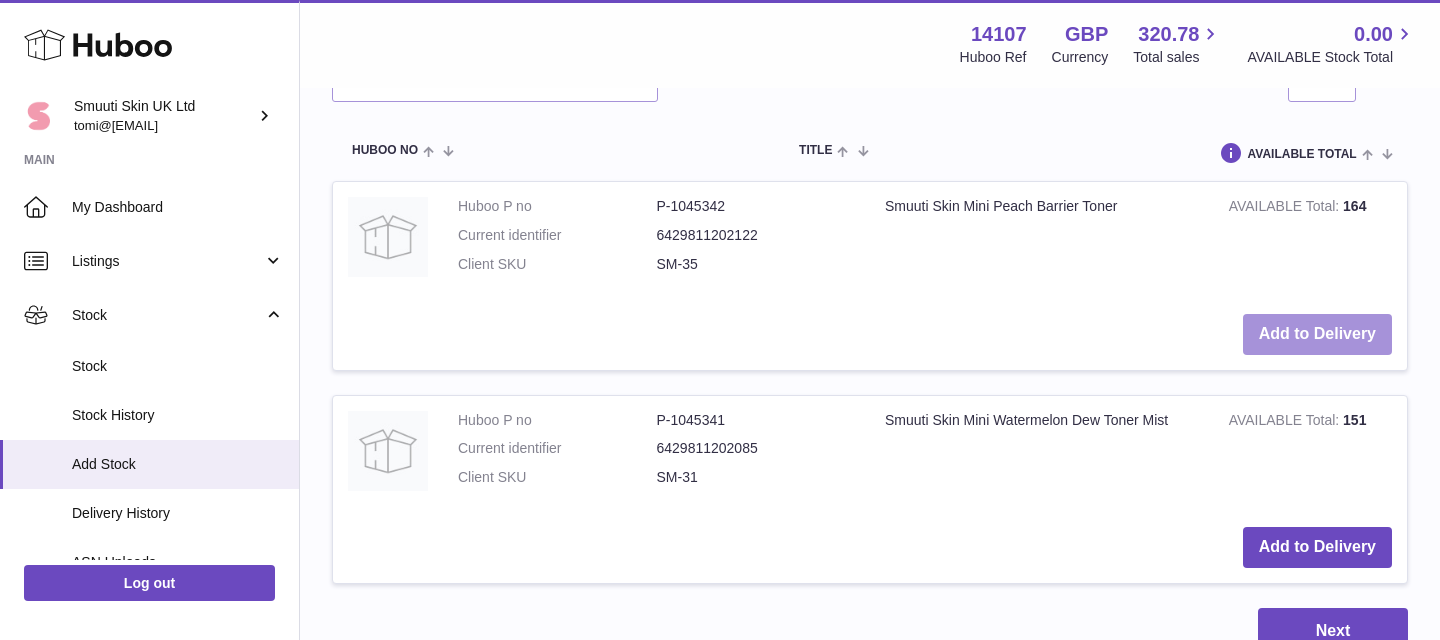 scroll, scrollTop: 1411, scrollLeft: 0, axis: vertical 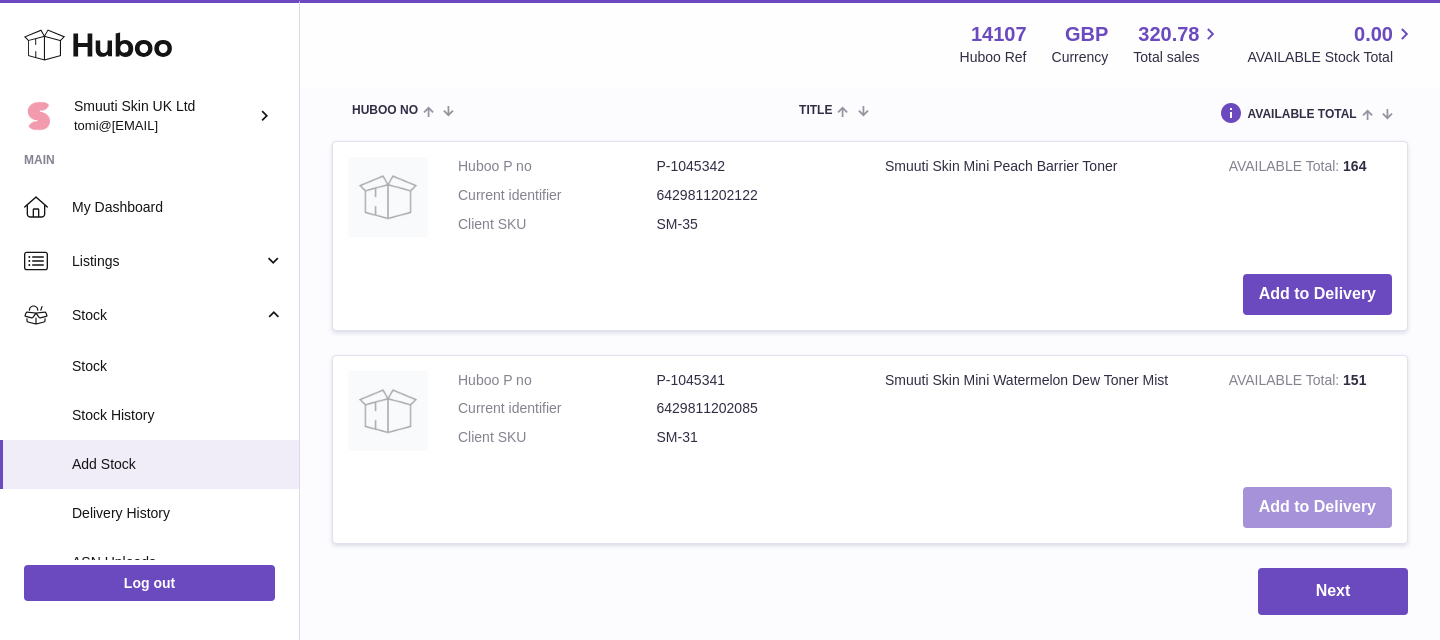 click on "Add to Delivery" at bounding box center [1317, 507] 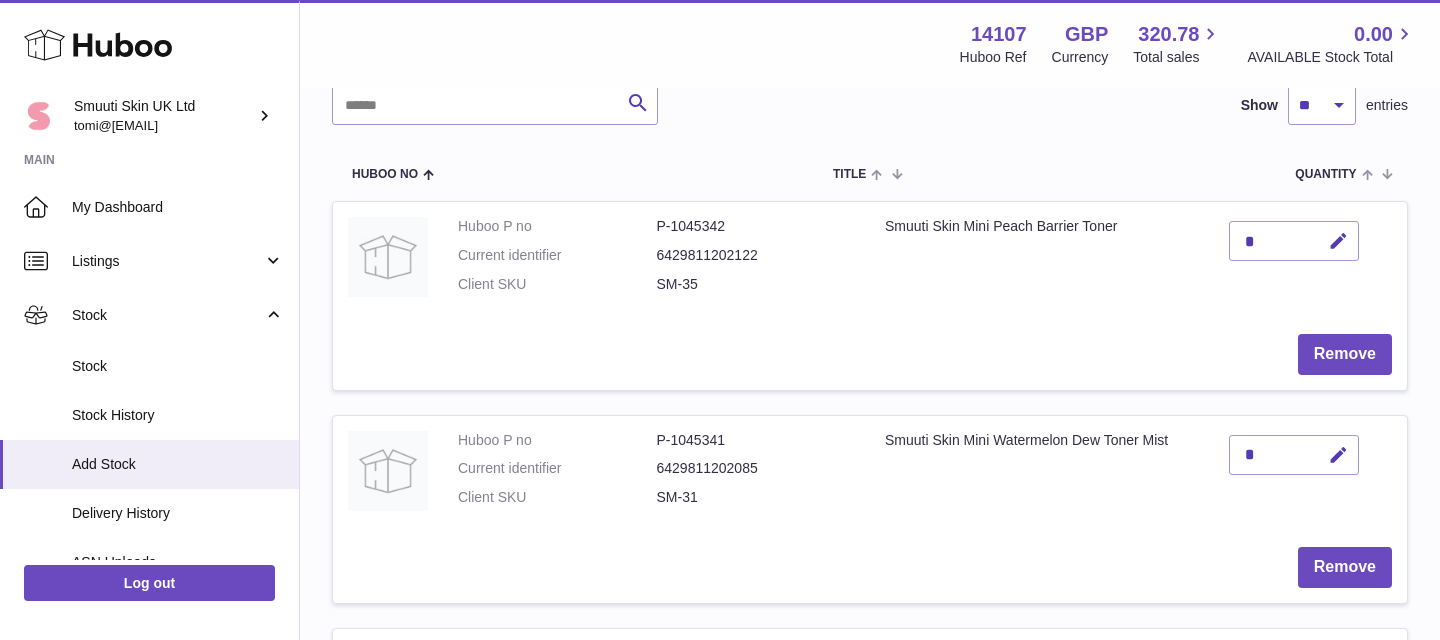 scroll, scrollTop: 184, scrollLeft: 0, axis: vertical 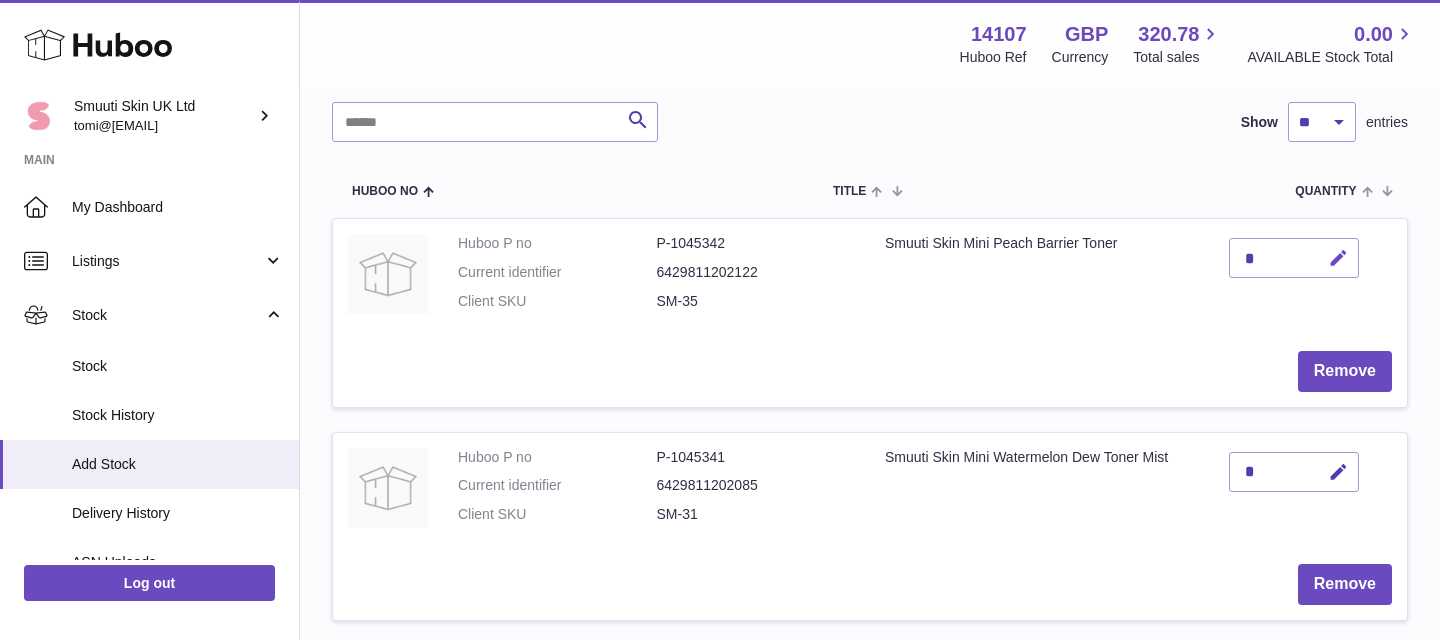 click at bounding box center [1338, 258] 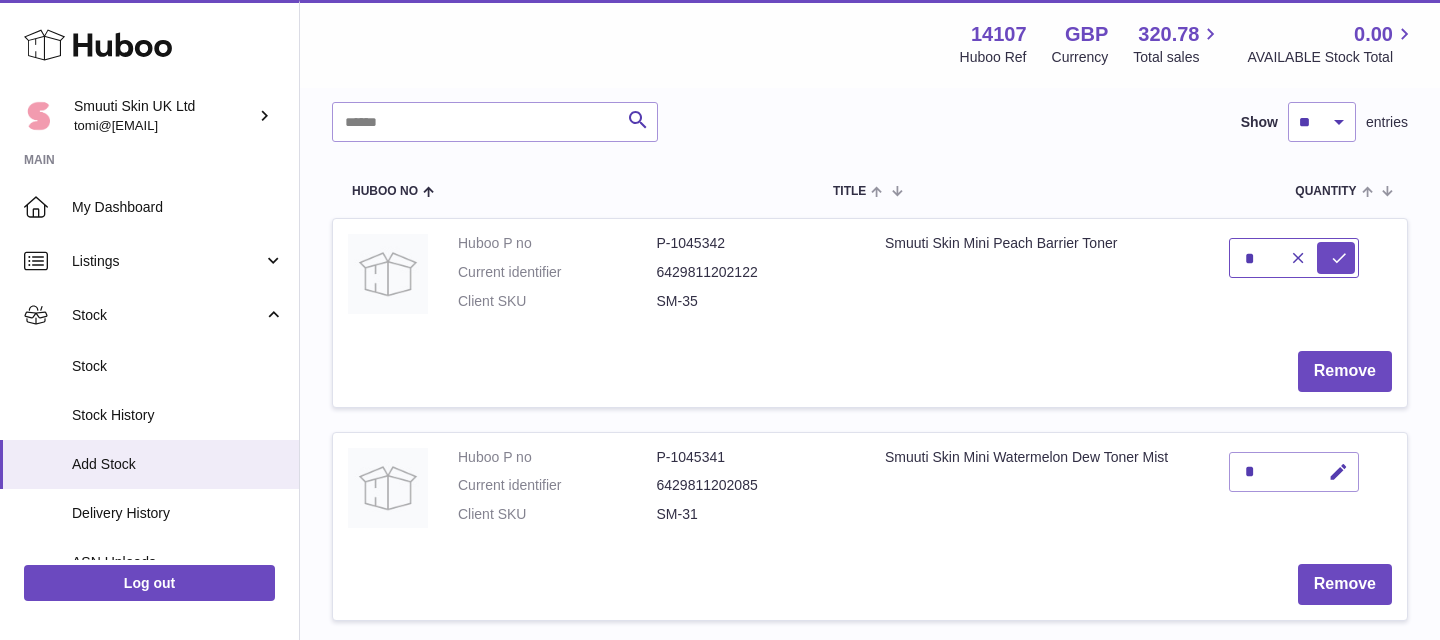 click on "*" at bounding box center [1294, 258] 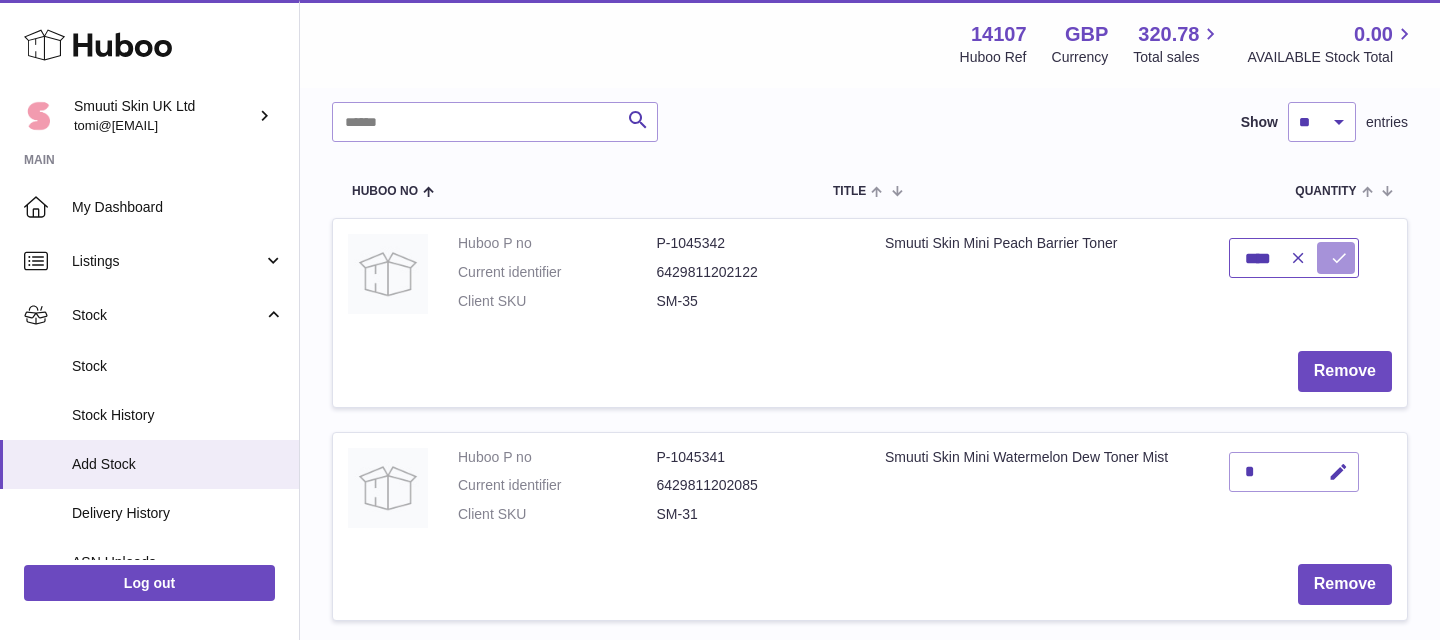 type on "****" 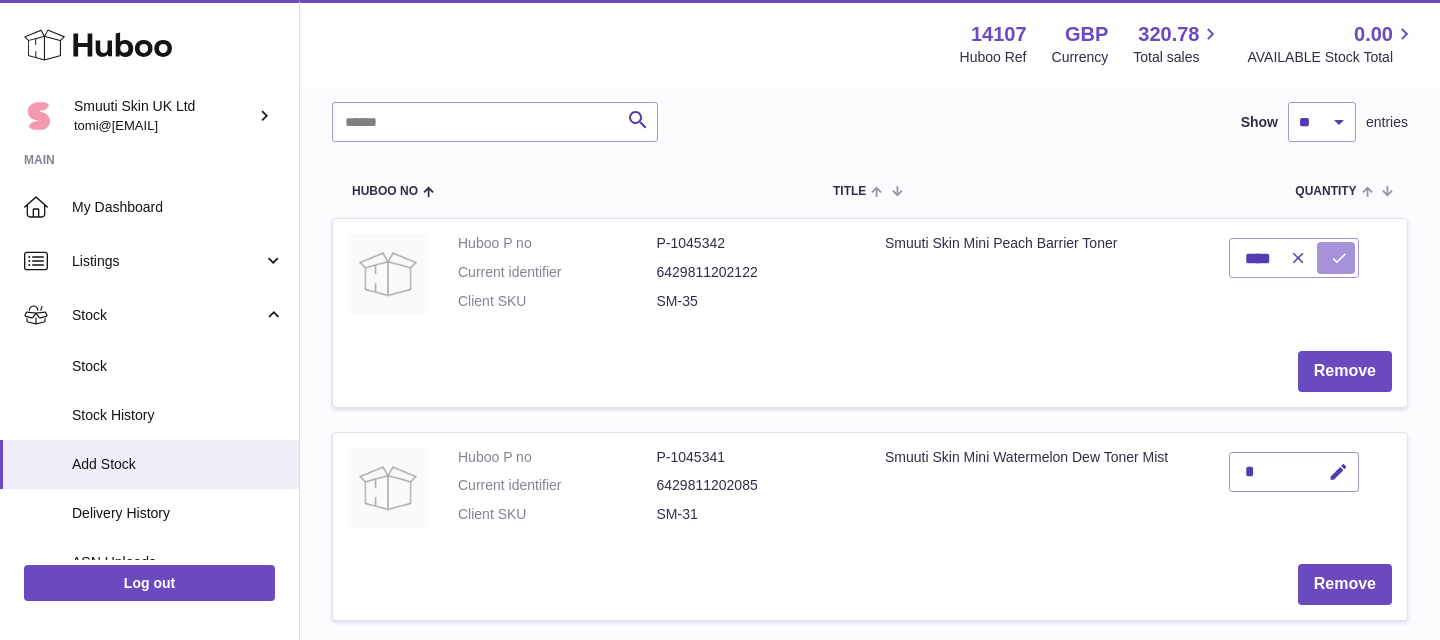 click at bounding box center [1336, 258] 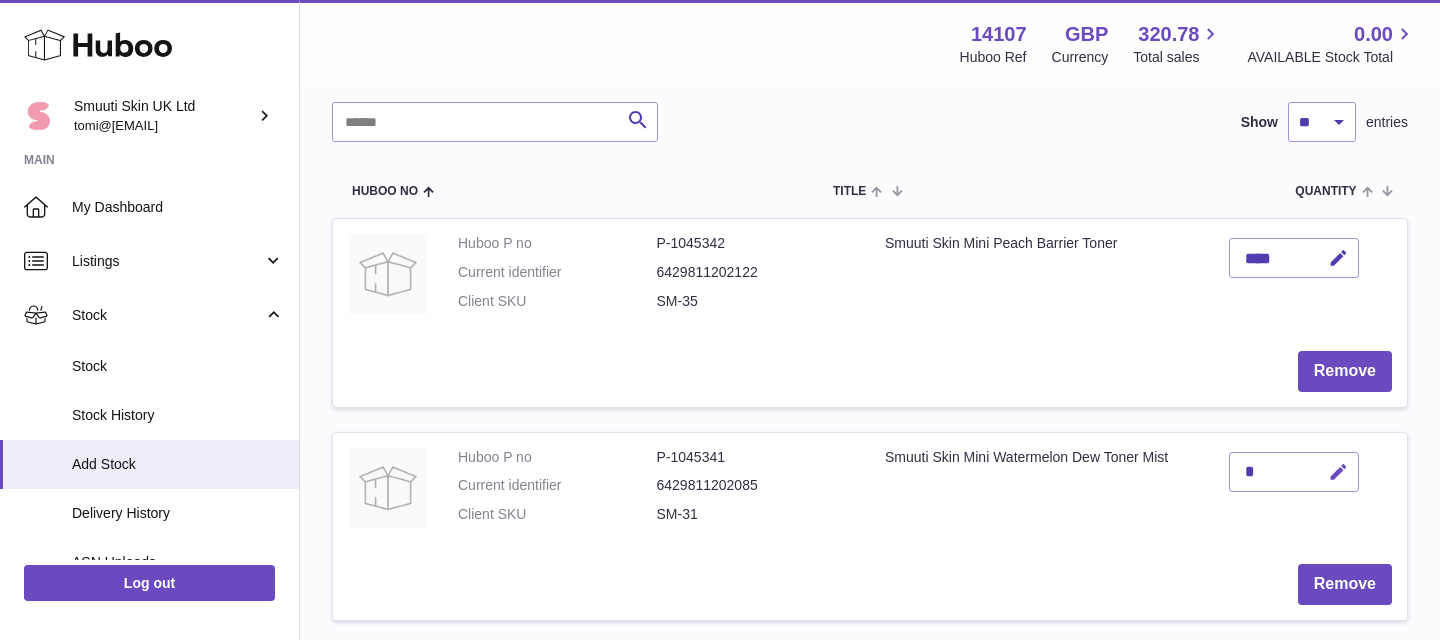 click at bounding box center [1338, 472] 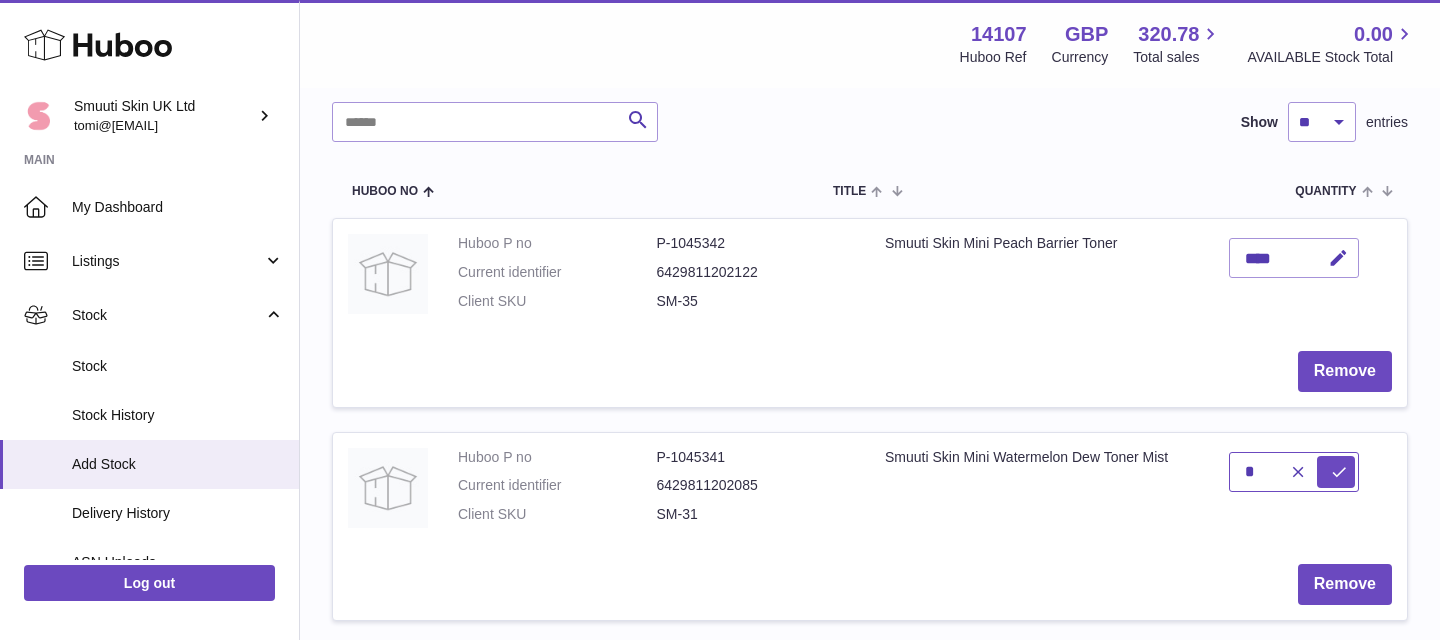 click on "*" at bounding box center (1294, 472) 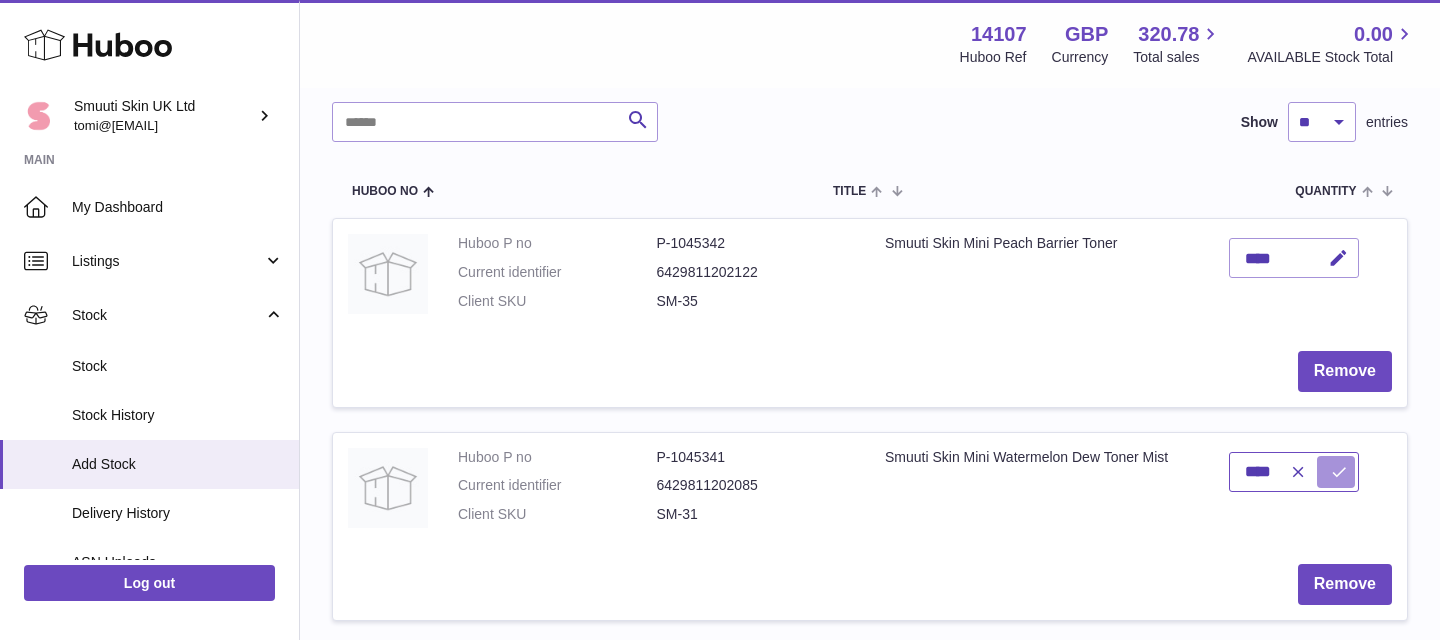 type on "****" 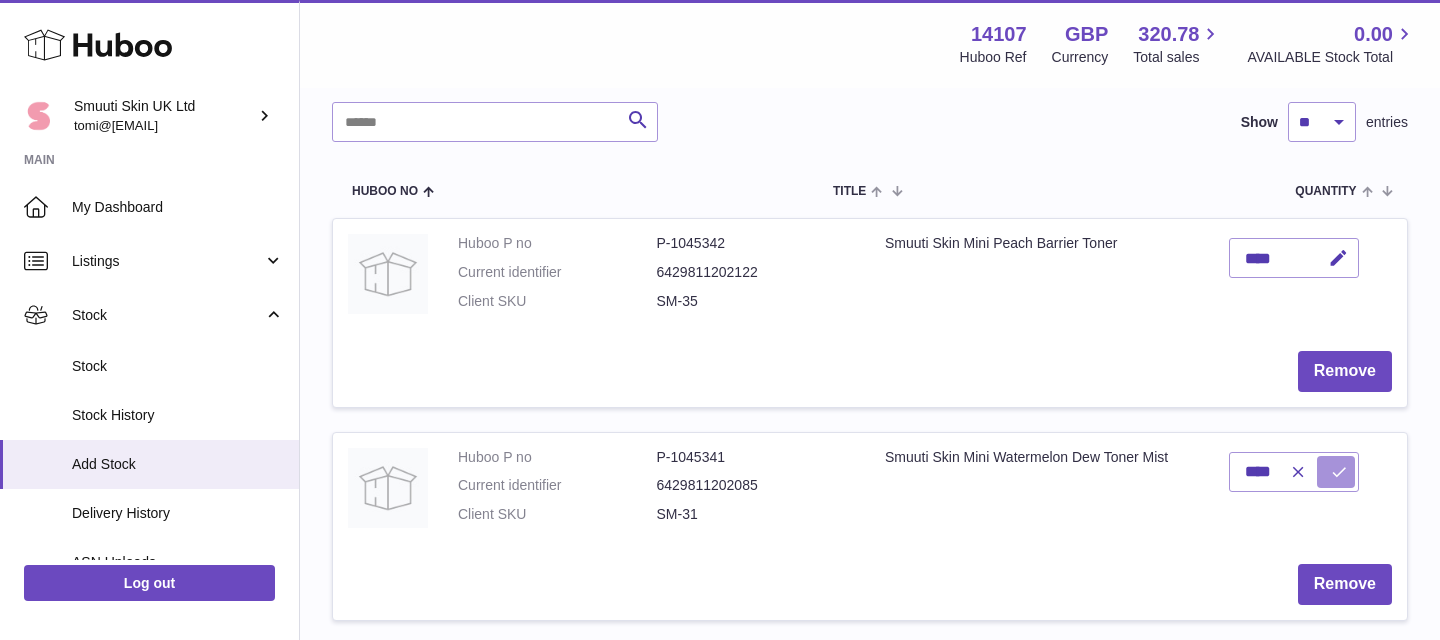 click at bounding box center [1339, 472] 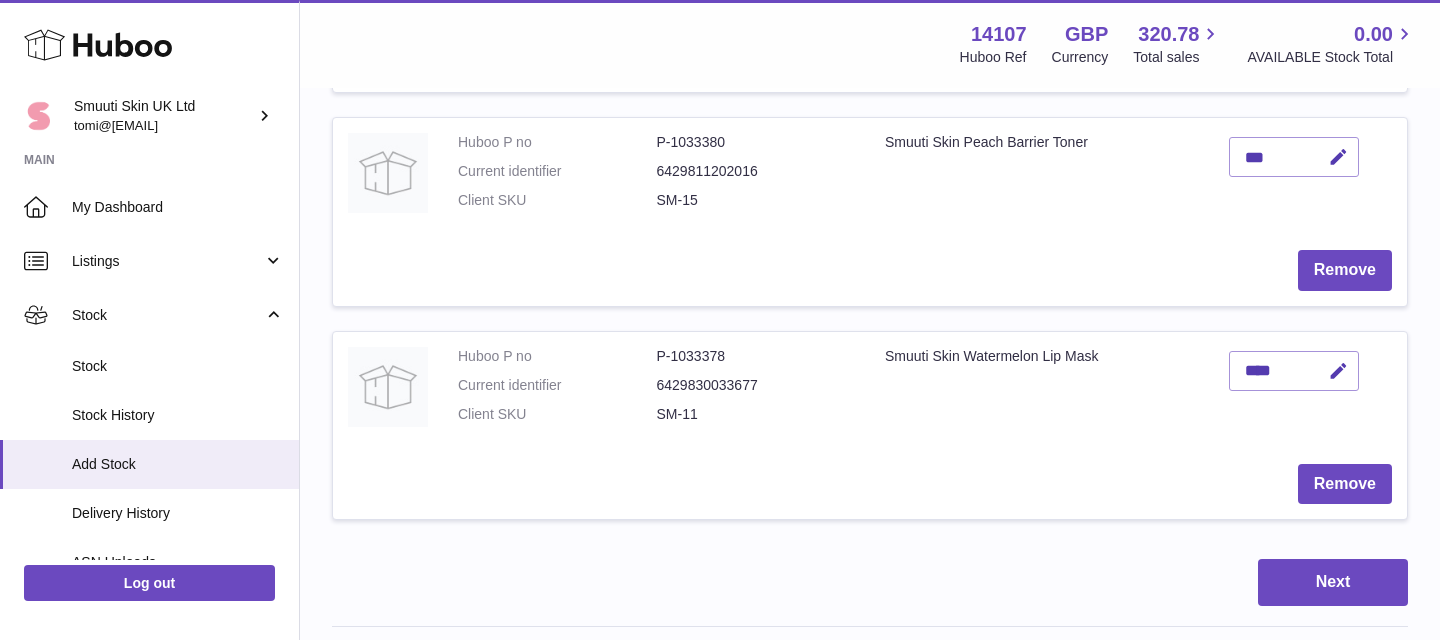 scroll, scrollTop: 967, scrollLeft: 0, axis: vertical 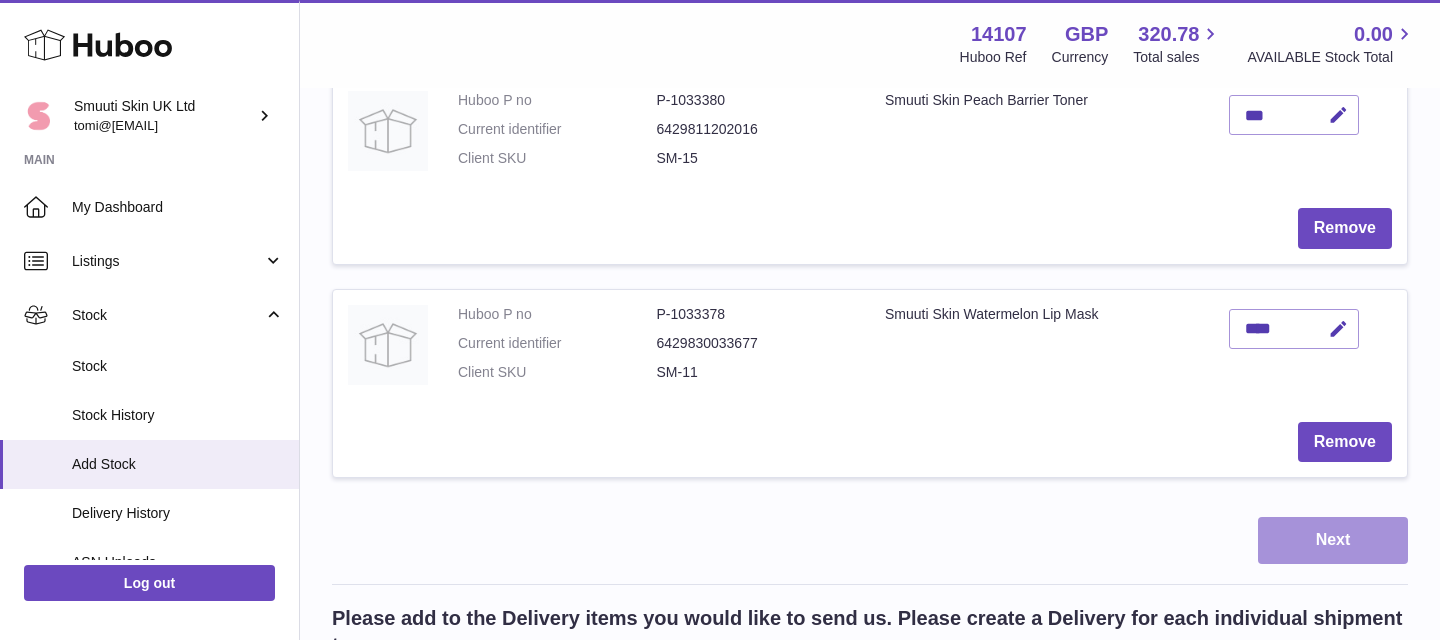 click on "Next" at bounding box center (1333, 540) 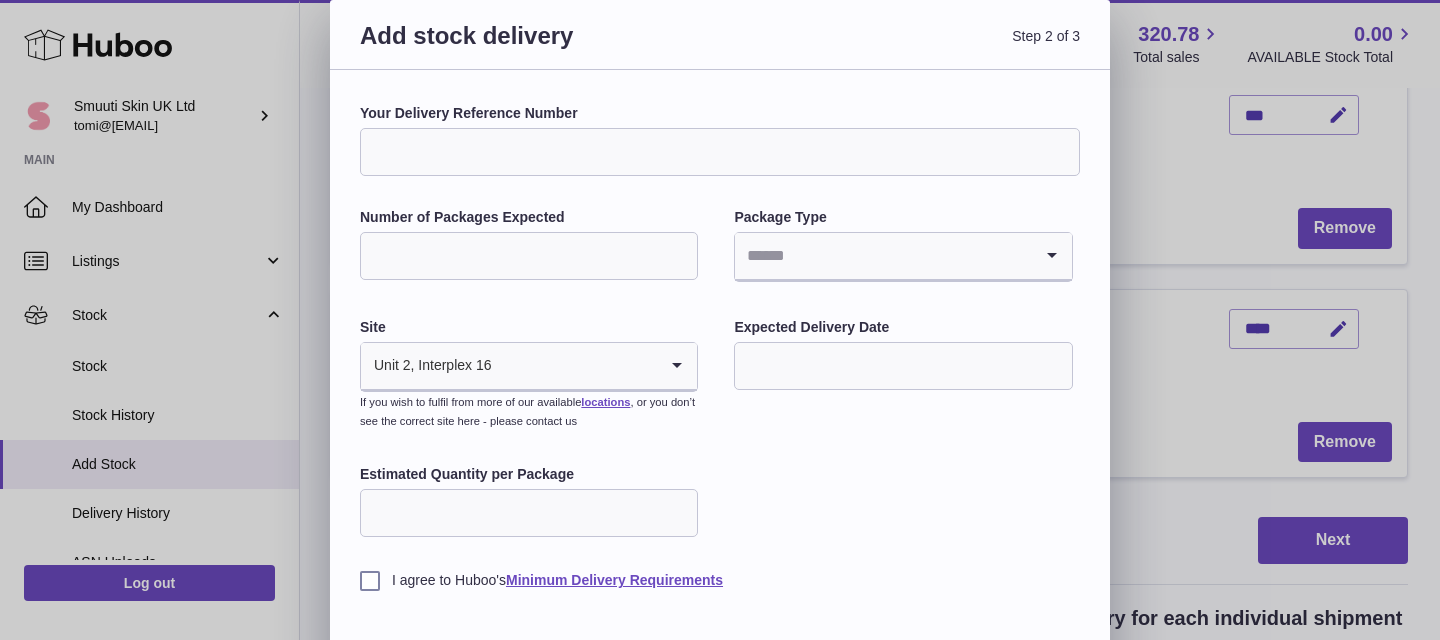 click on "Your Delivery Reference Number" at bounding box center (720, 152) 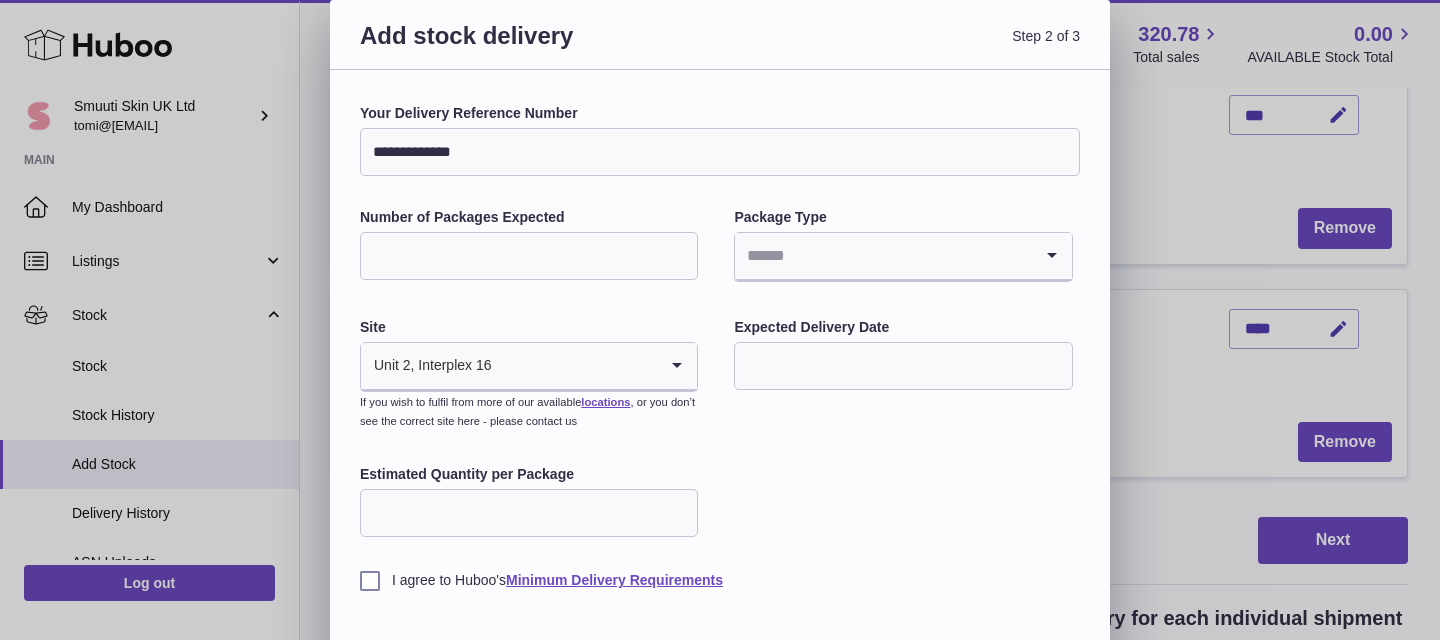 type on "**********" 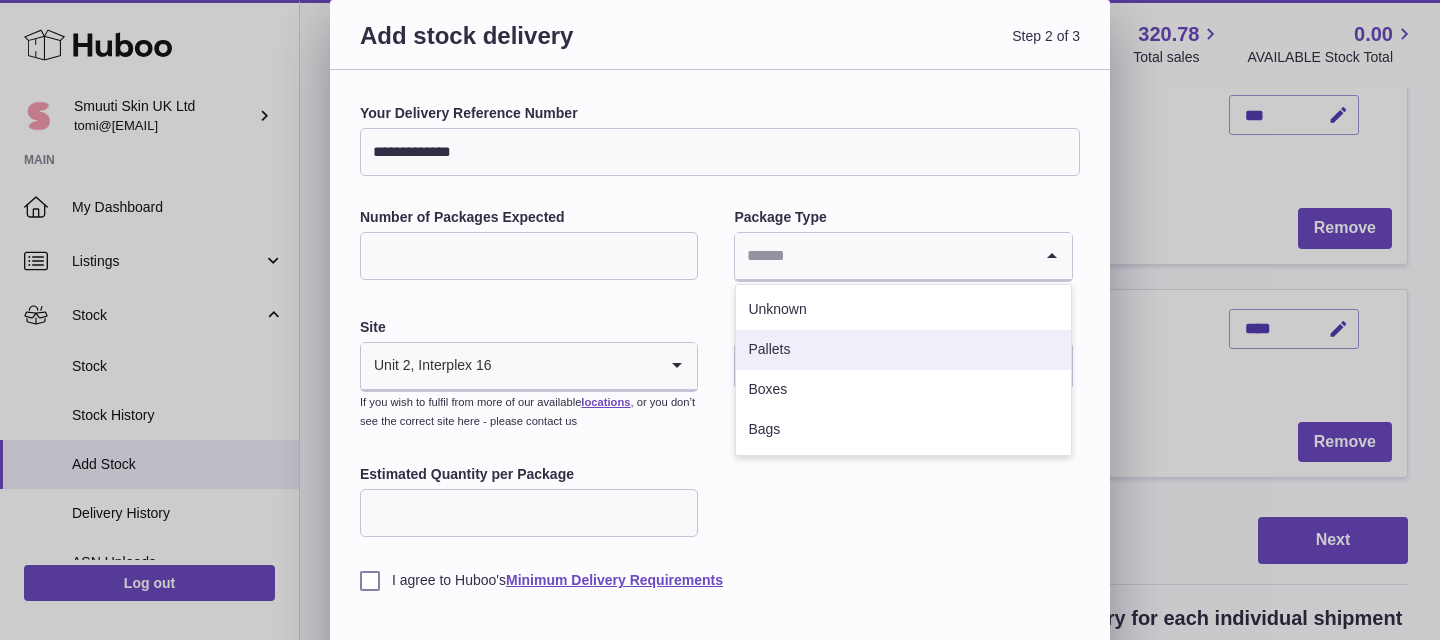 click on "Pallets" at bounding box center [903, 350] 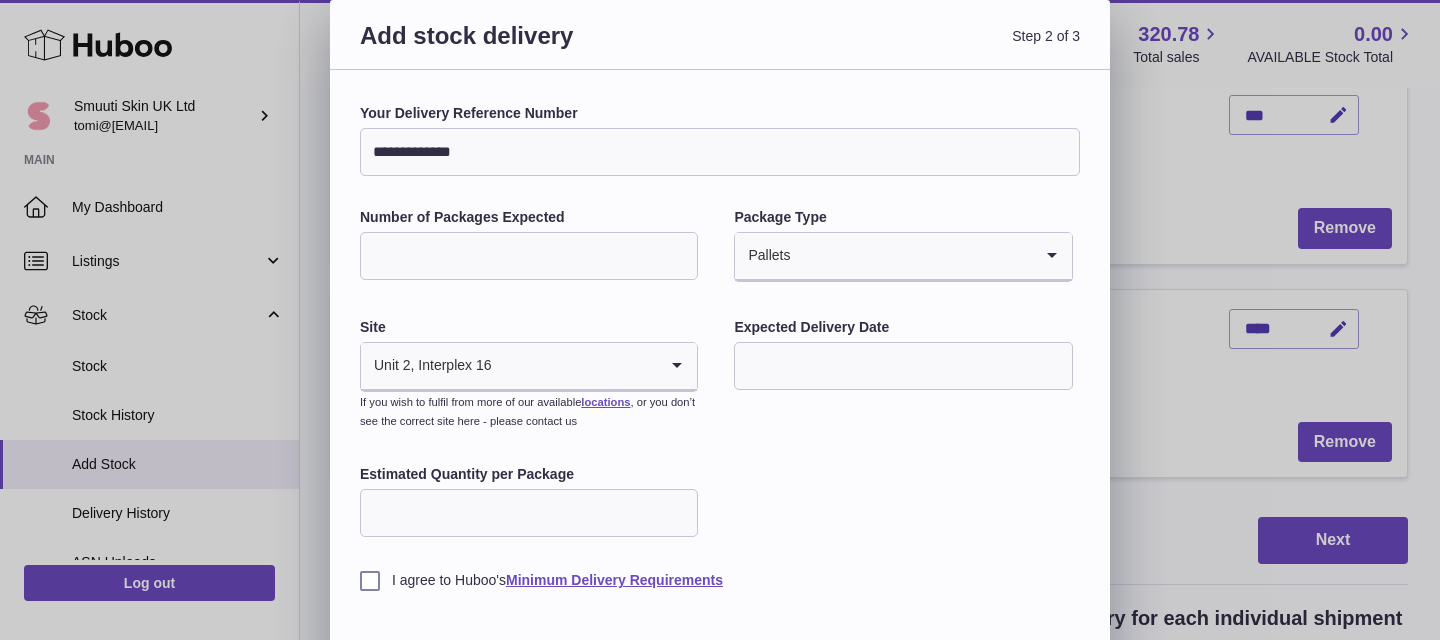 click at bounding box center (903, 366) 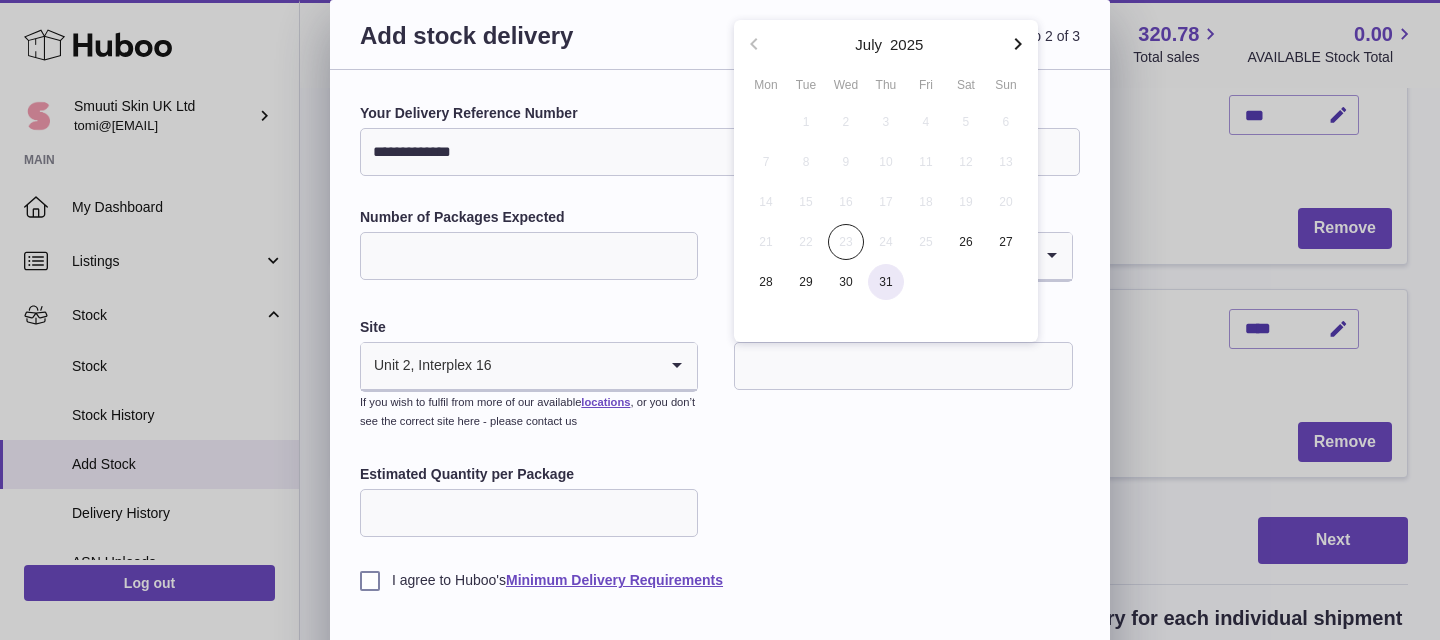click on "31" at bounding box center [886, 282] 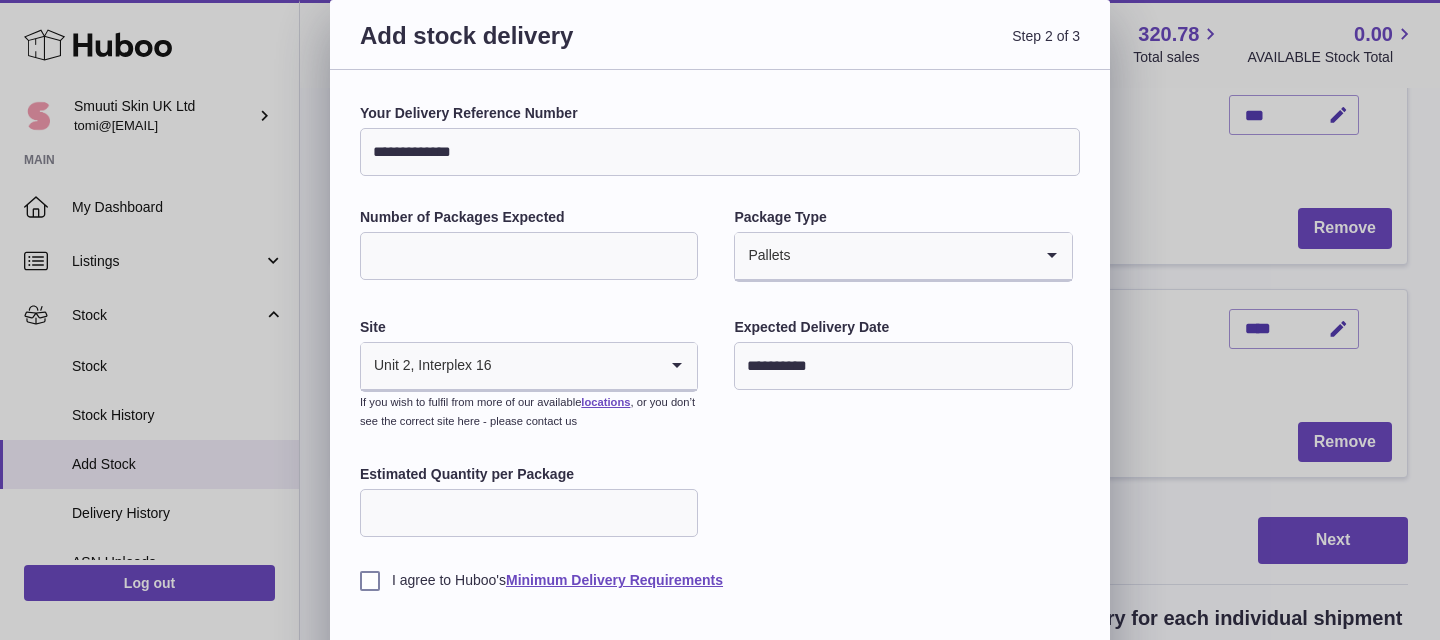click on "I agree to Huboo's
Minimum Delivery Requirements" at bounding box center [720, 565] 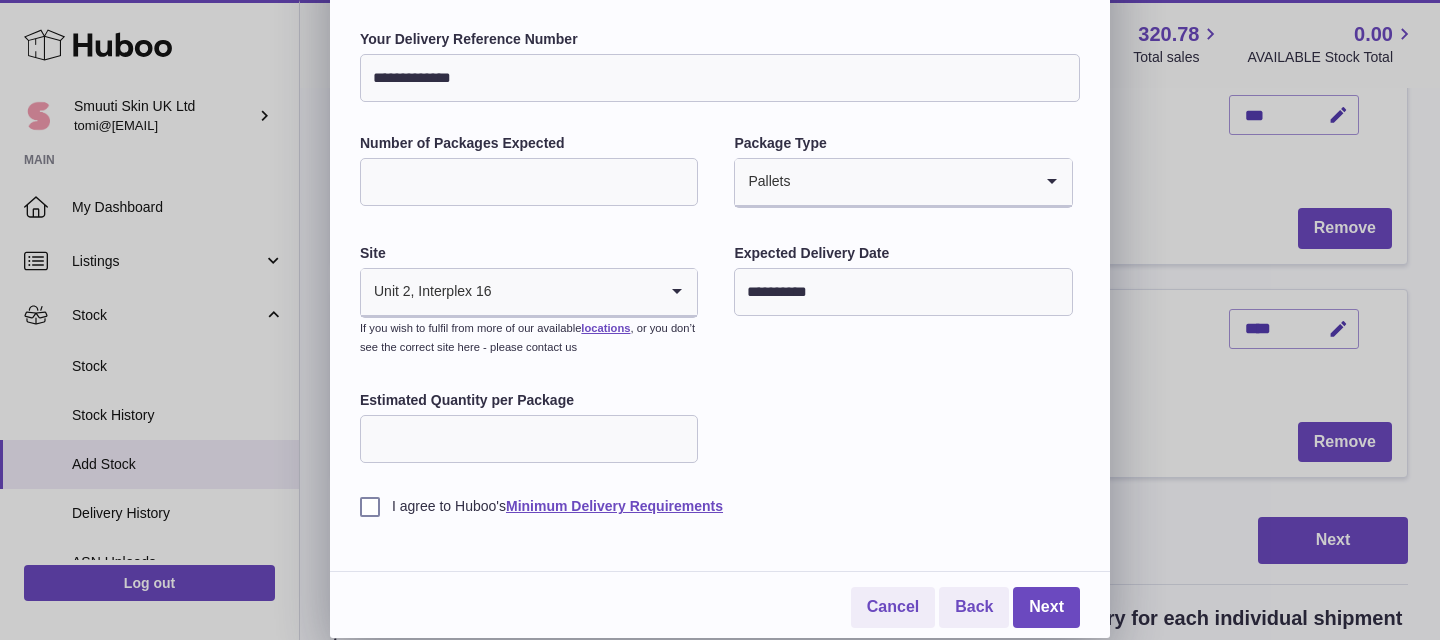 click on "I agree to Huboo's
Minimum Delivery Requirements" at bounding box center (720, 491) 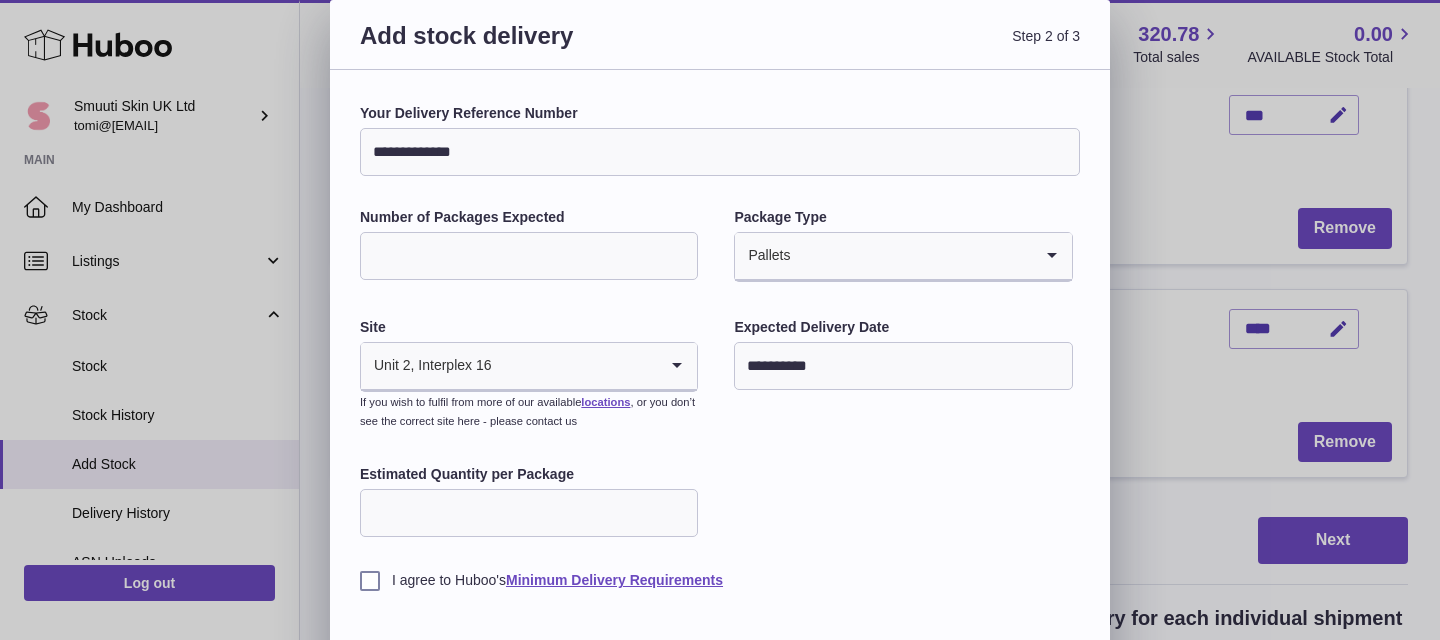 scroll, scrollTop: 74, scrollLeft: 0, axis: vertical 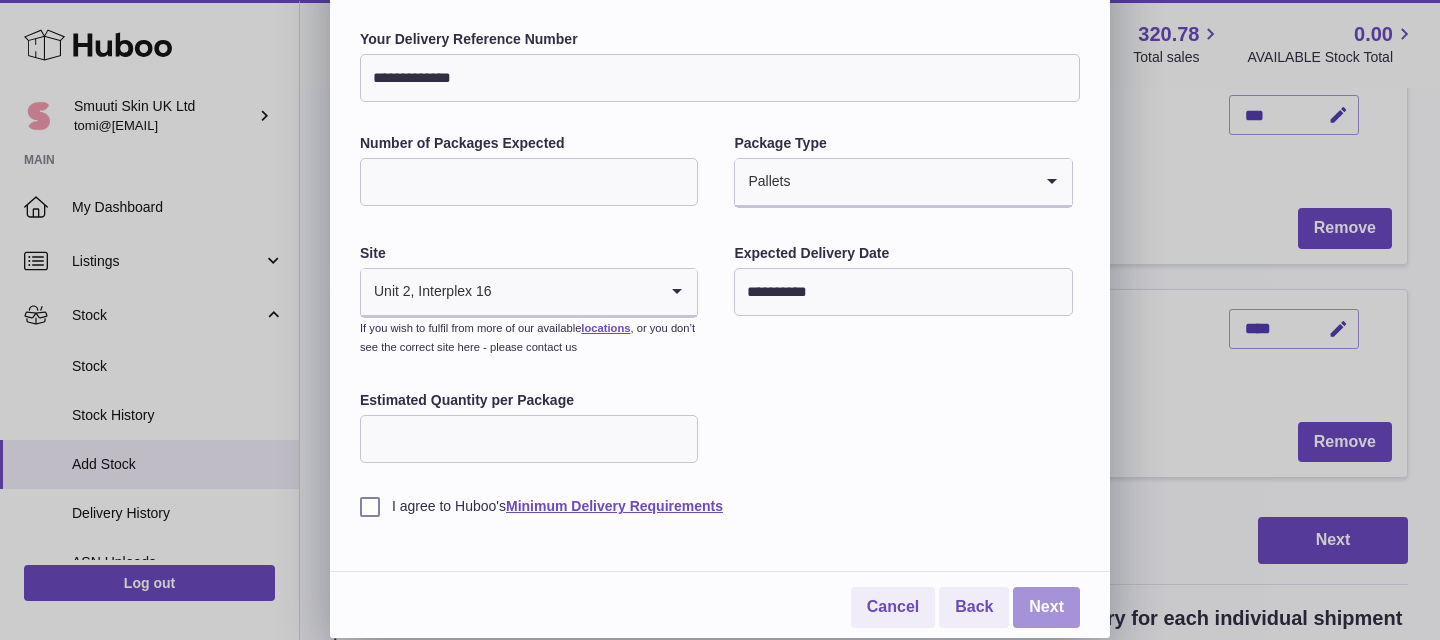 click on "Next" at bounding box center [1046, 607] 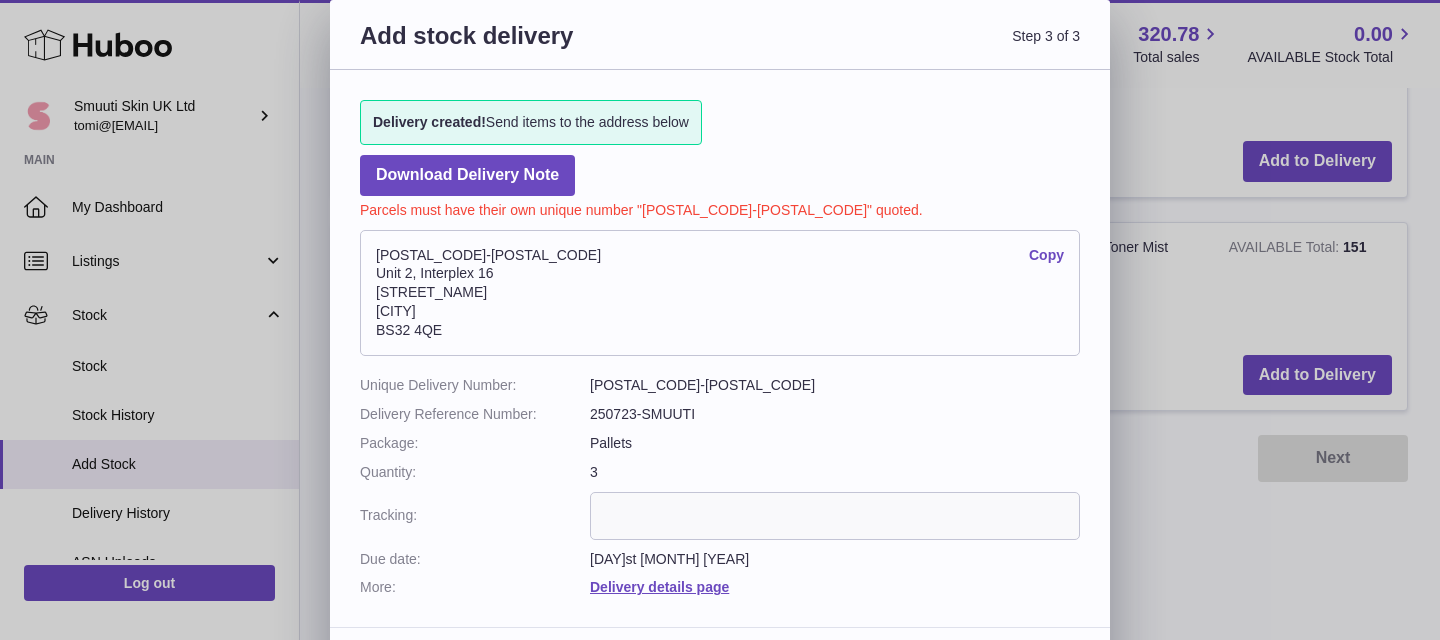 scroll, scrollTop: 656, scrollLeft: 0, axis: vertical 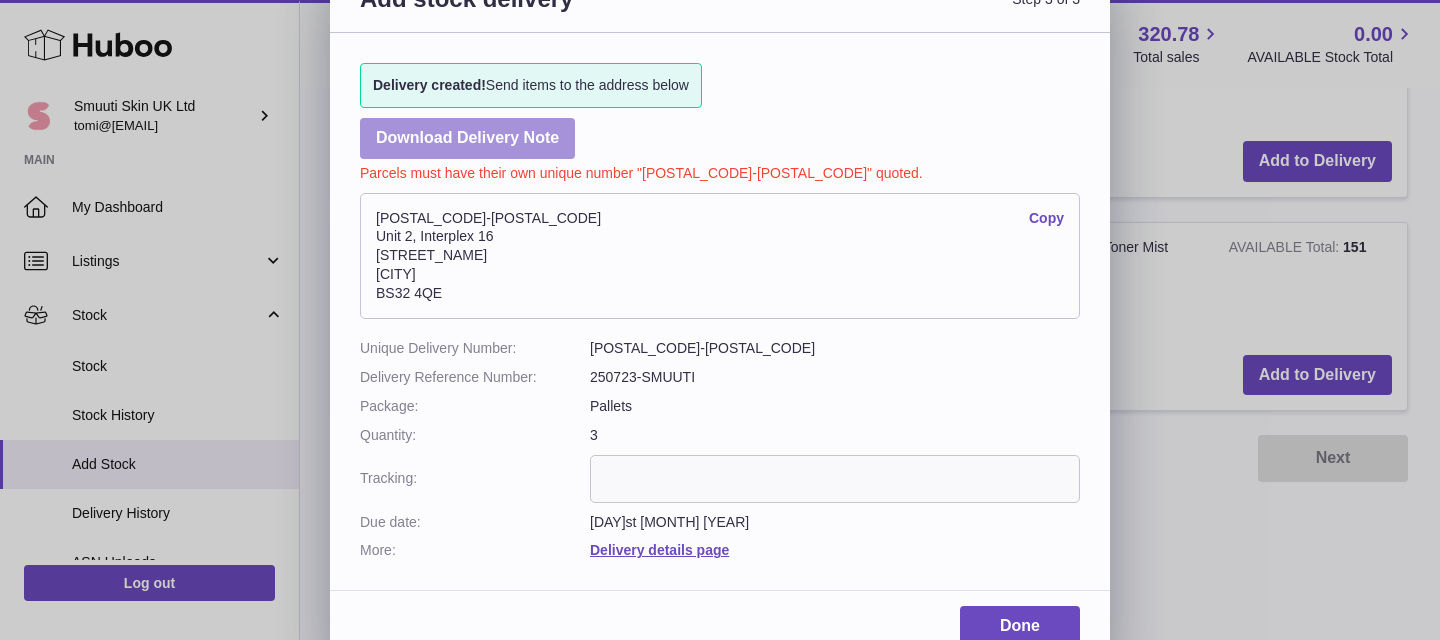 click on "Download Delivery Note" at bounding box center [467, 138] 